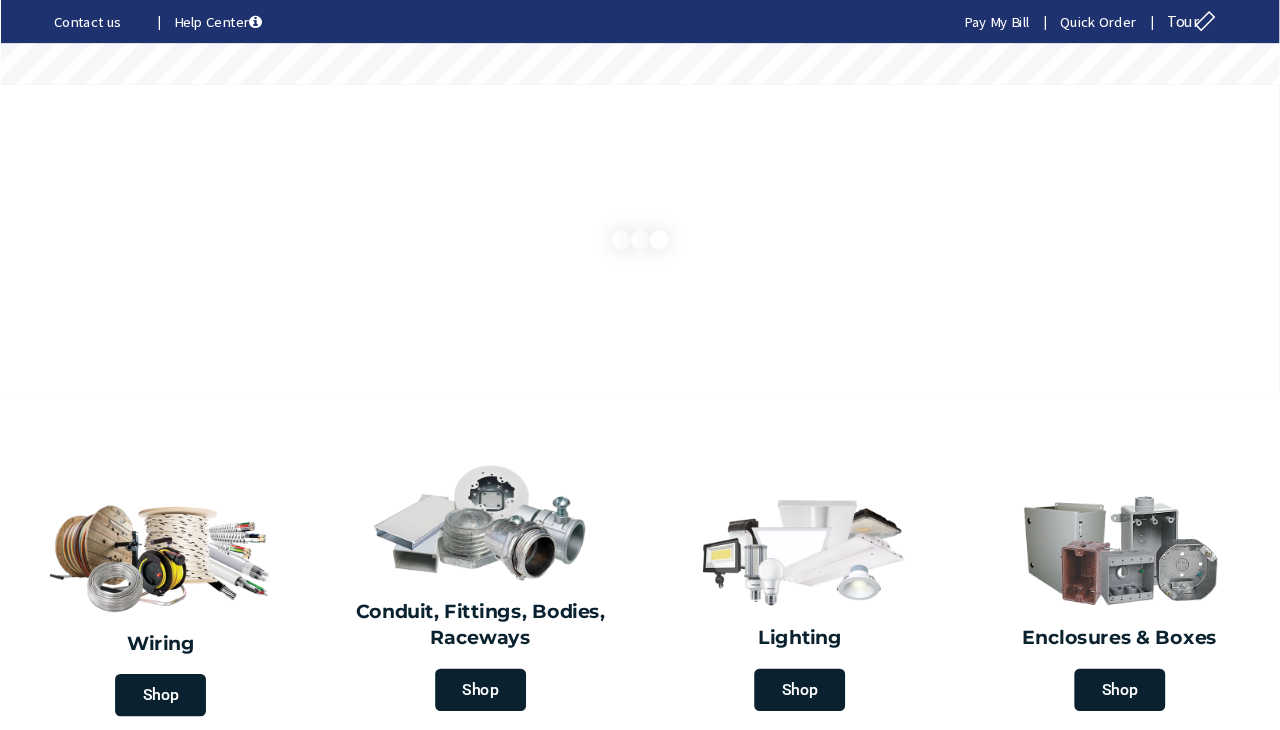 scroll, scrollTop: 0, scrollLeft: 0, axis: both 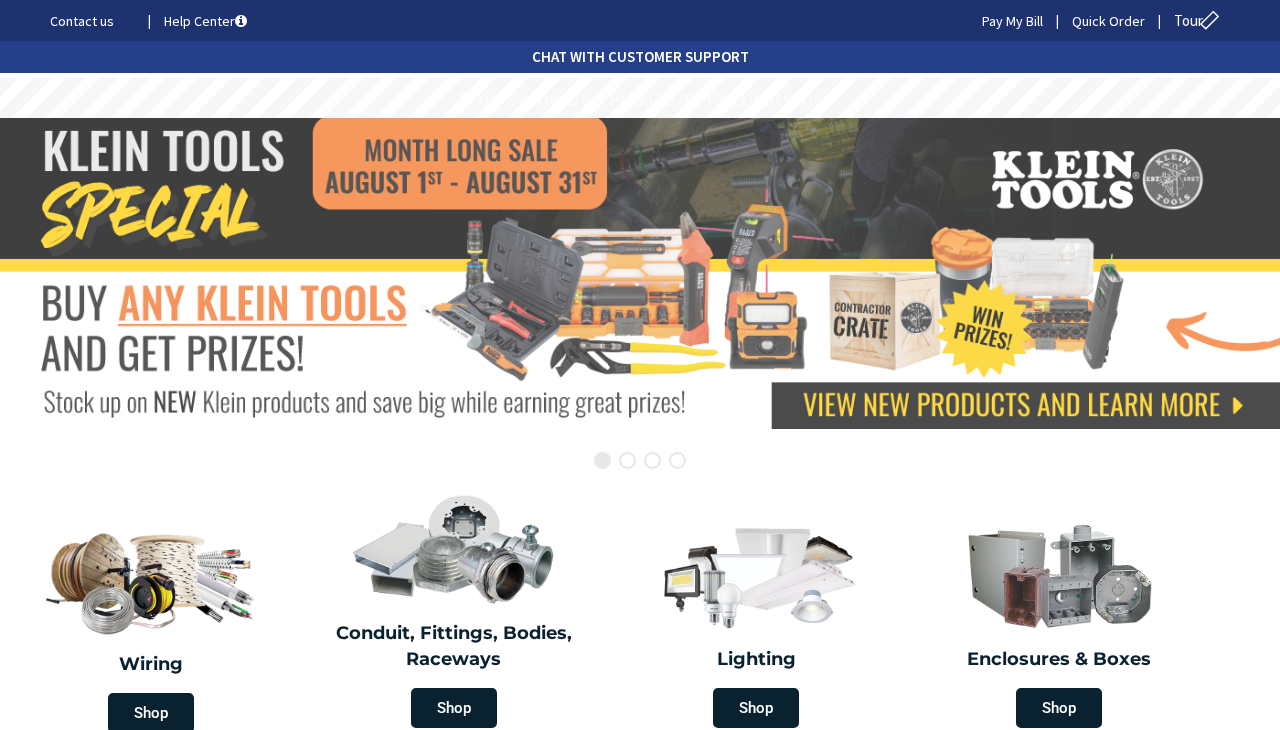 type on "[STREET], [CITY], [STATE] [POSTAL_CODE], USA" 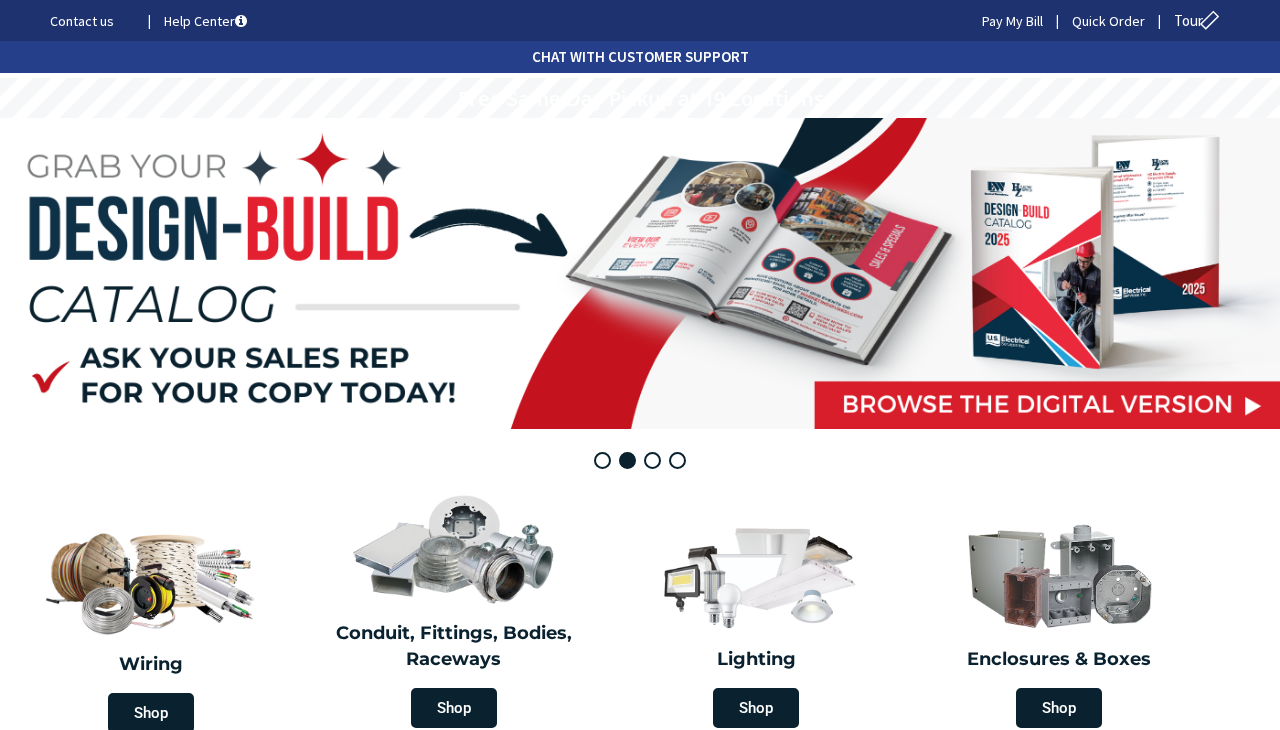 scroll, scrollTop: 0, scrollLeft: 0, axis: both 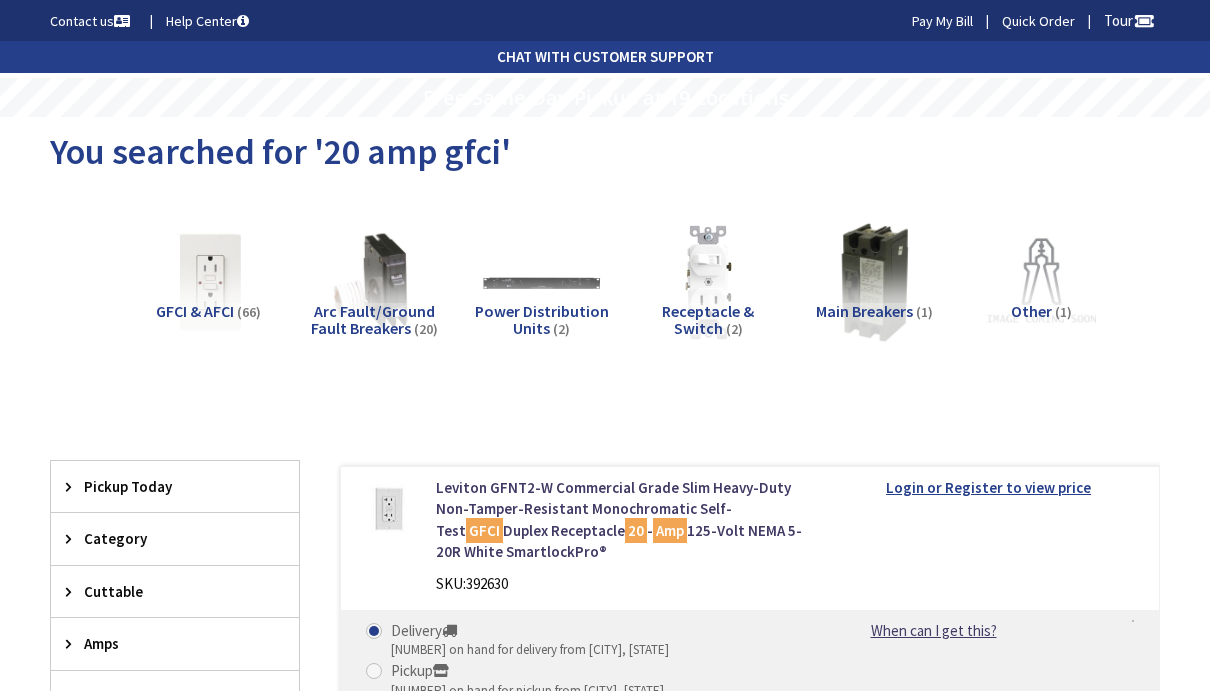 click on "Login or Register to view price" at bounding box center (988, 487) 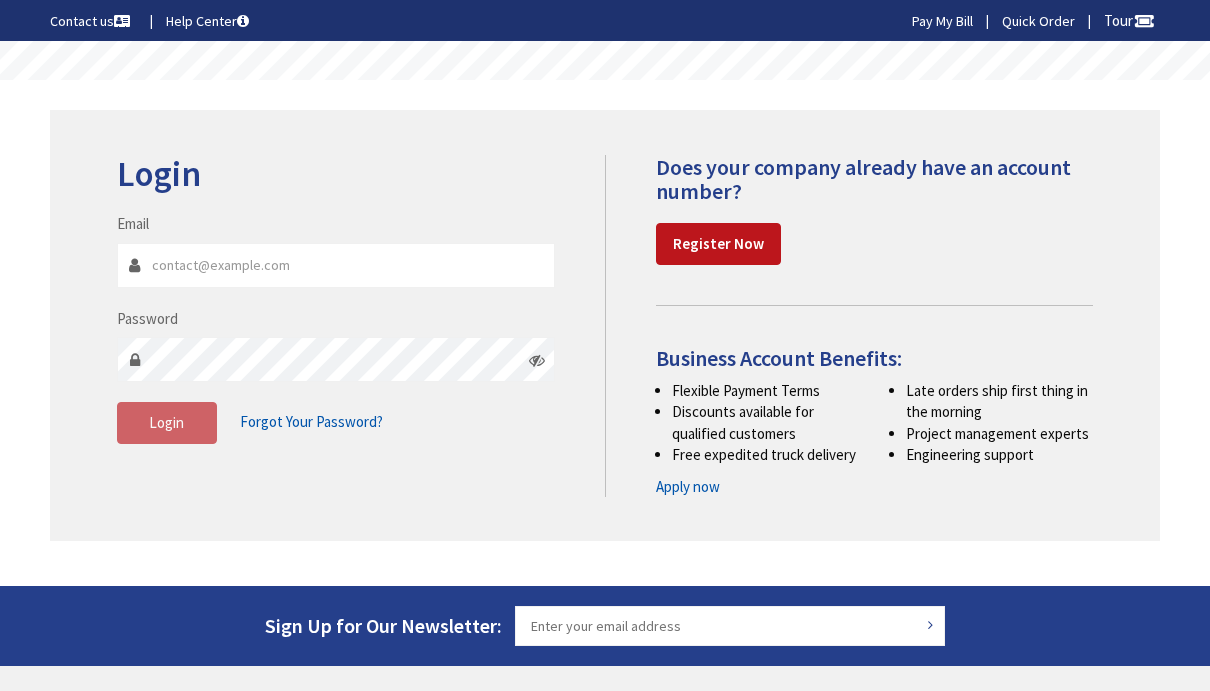 scroll, scrollTop: 0, scrollLeft: 0, axis: both 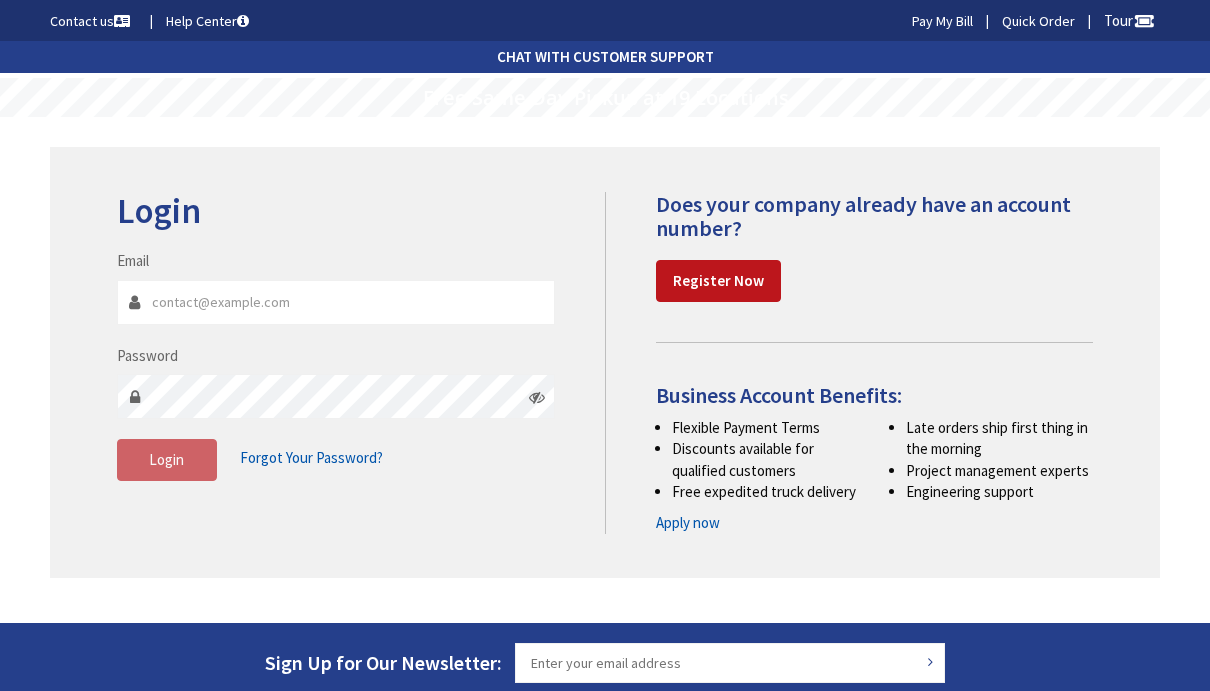 click on "Email" at bounding box center (336, 302) 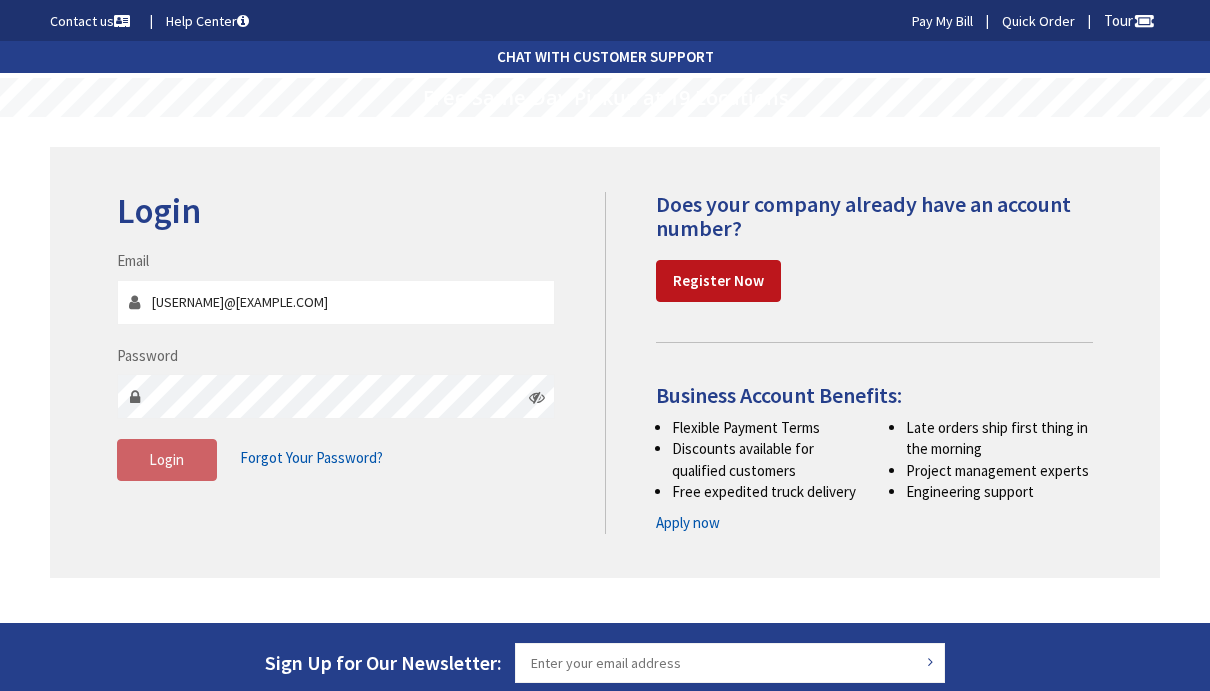 type on "chetselectric@snet.net" 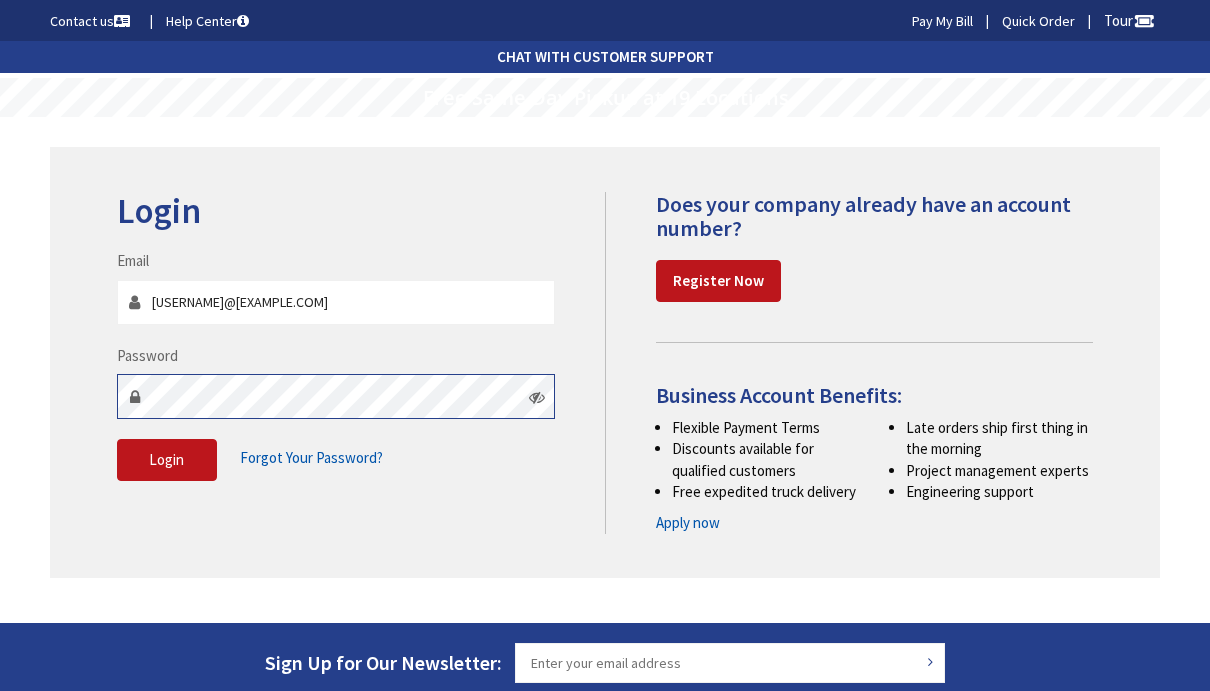 scroll, scrollTop: 0, scrollLeft: 0, axis: both 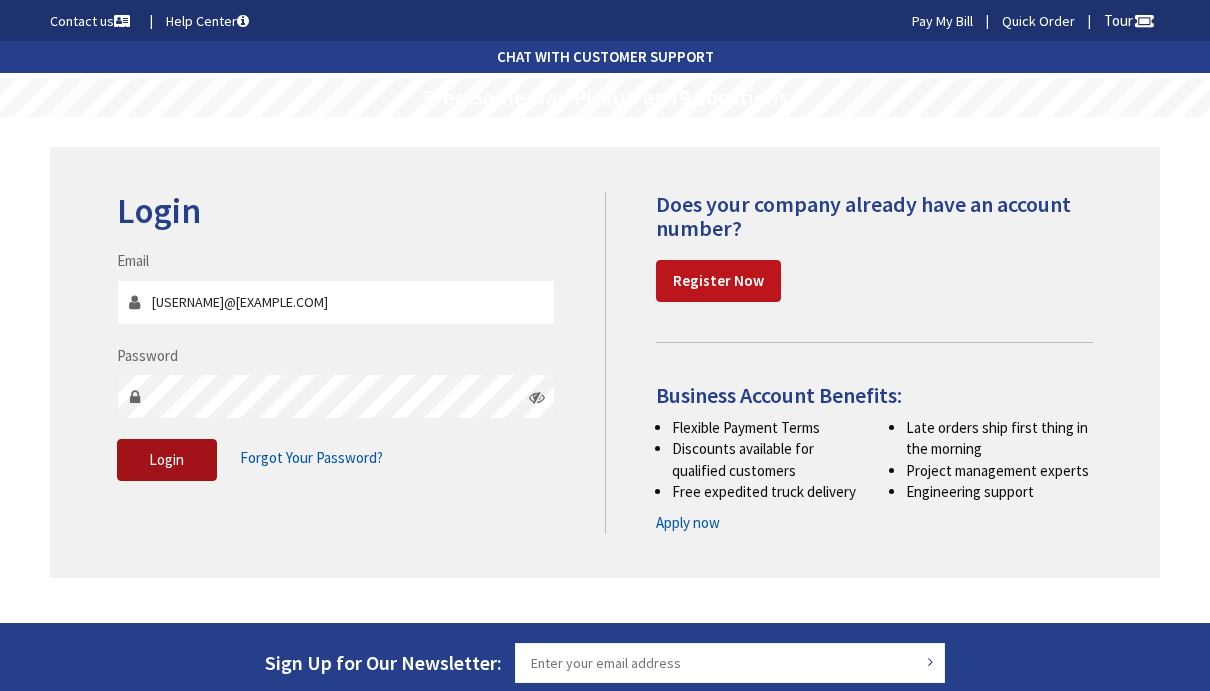click on "Login" at bounding box center (166, 459) 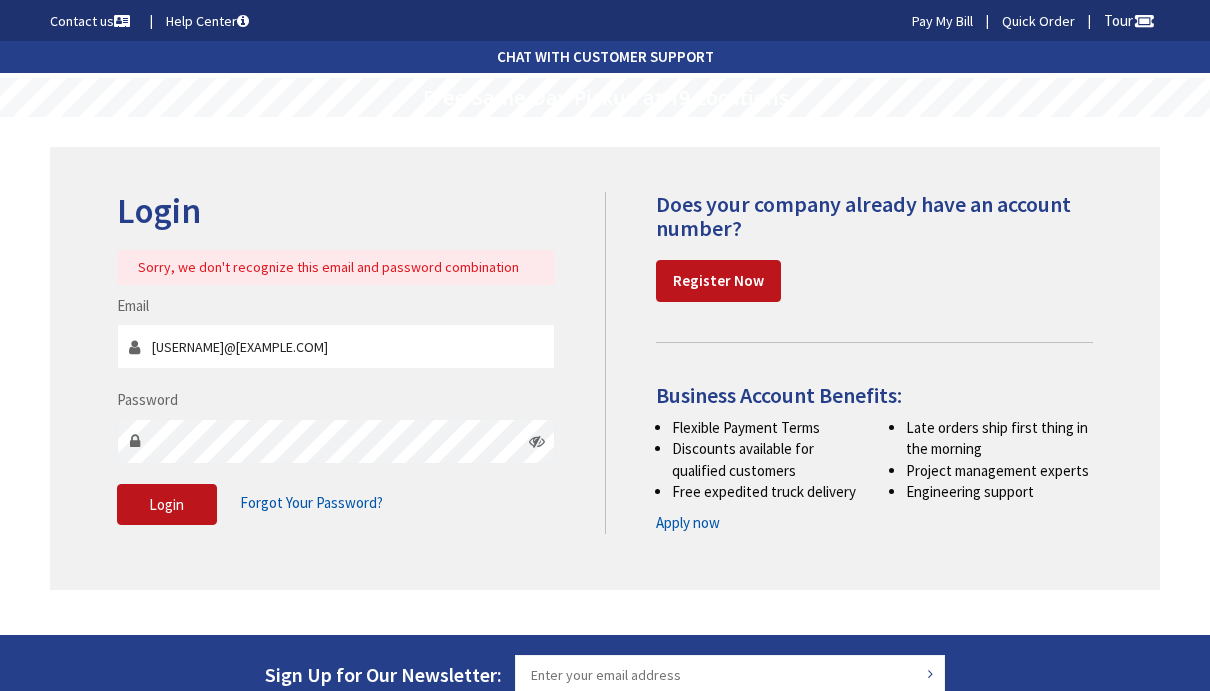 click at bounding box center [537, 441] 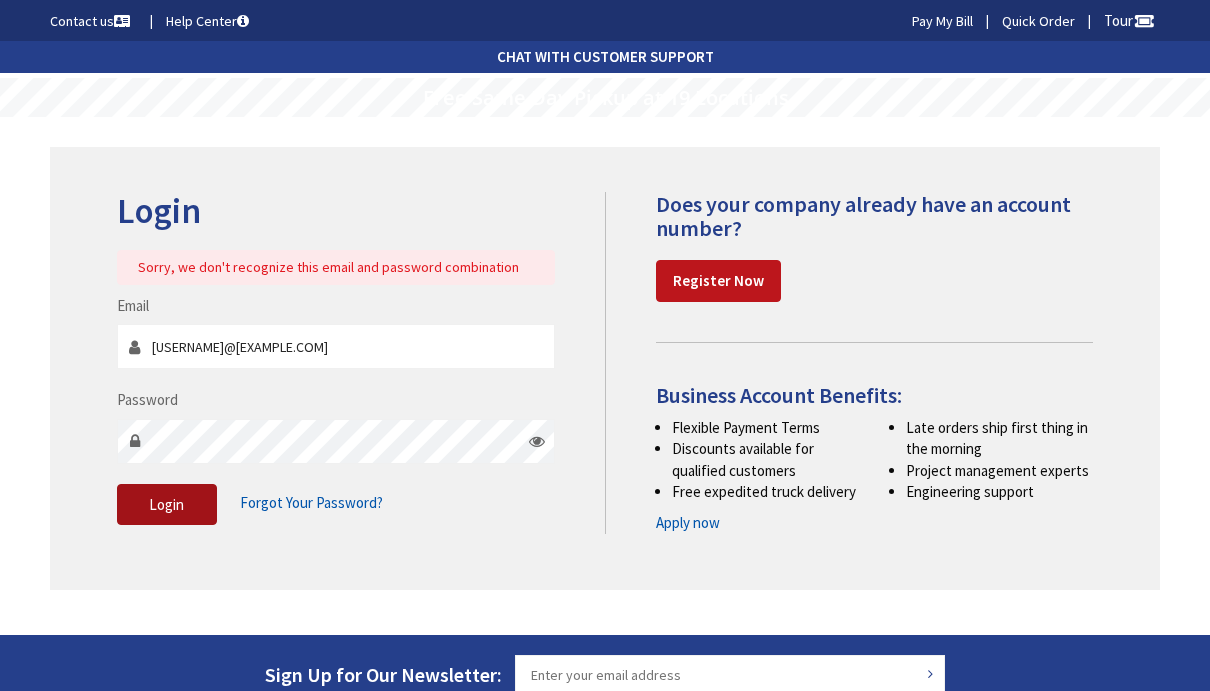 click on "Login" at bounding box center (166, 504) 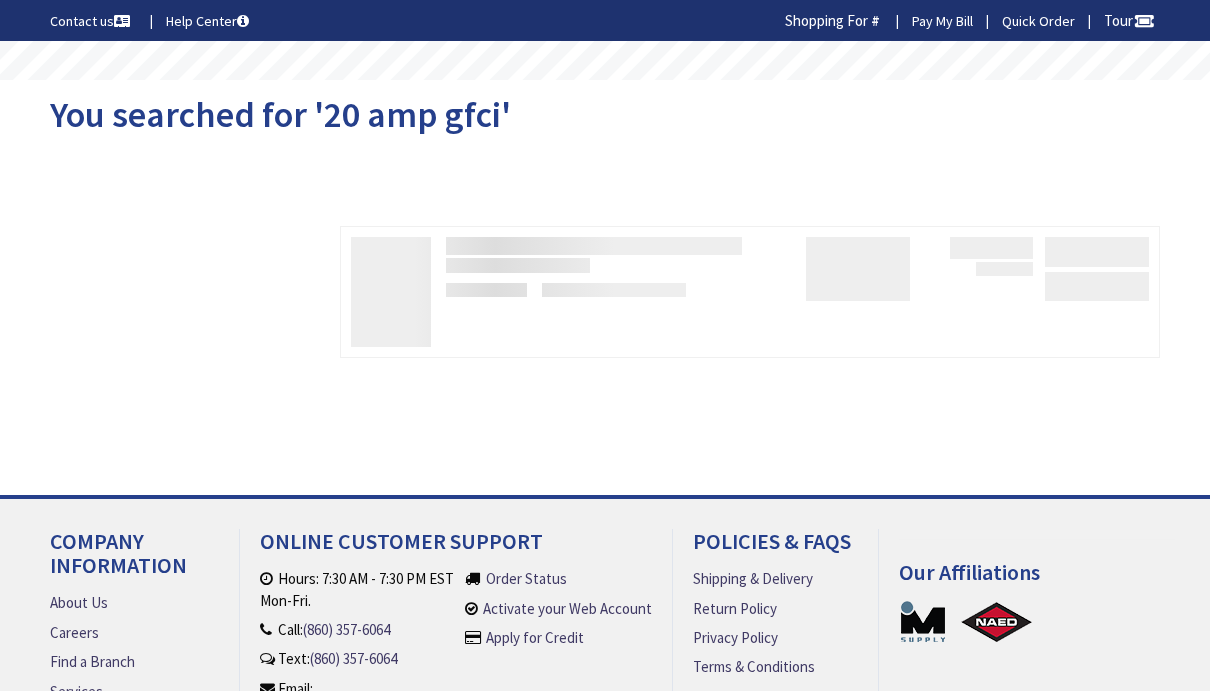 scroll, scrollTop: 0, scrollLeft: 0, axis: both 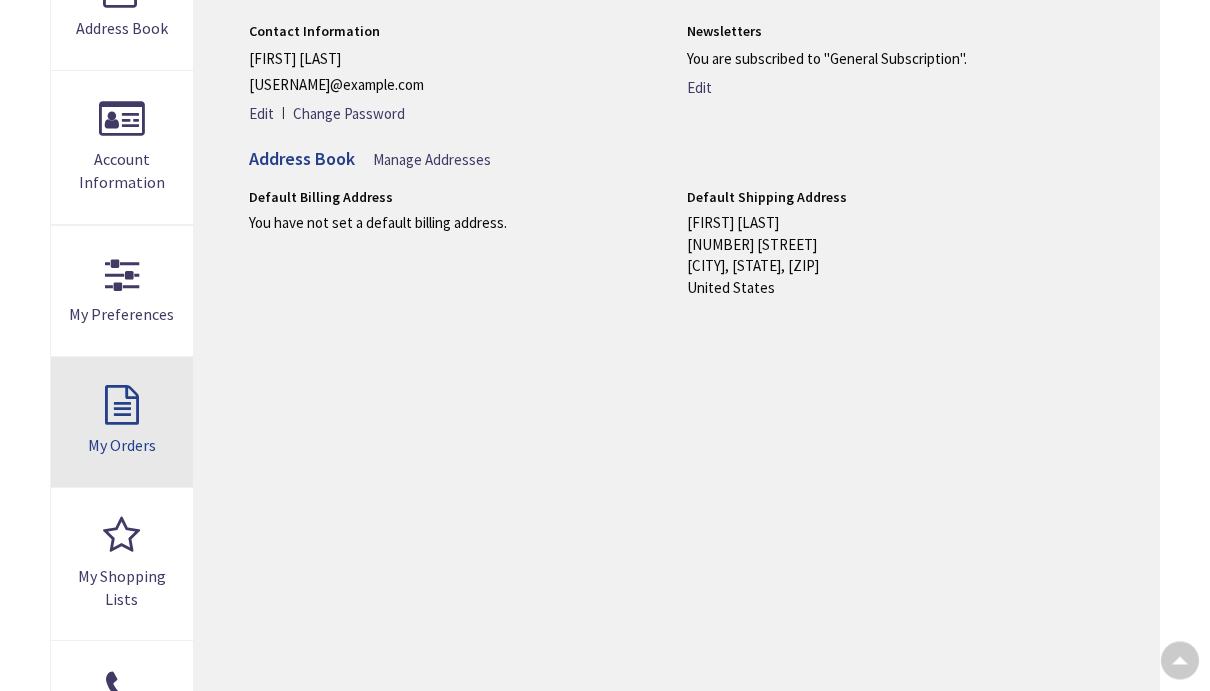 click on "My Orders" at bounding box center [122, 423] 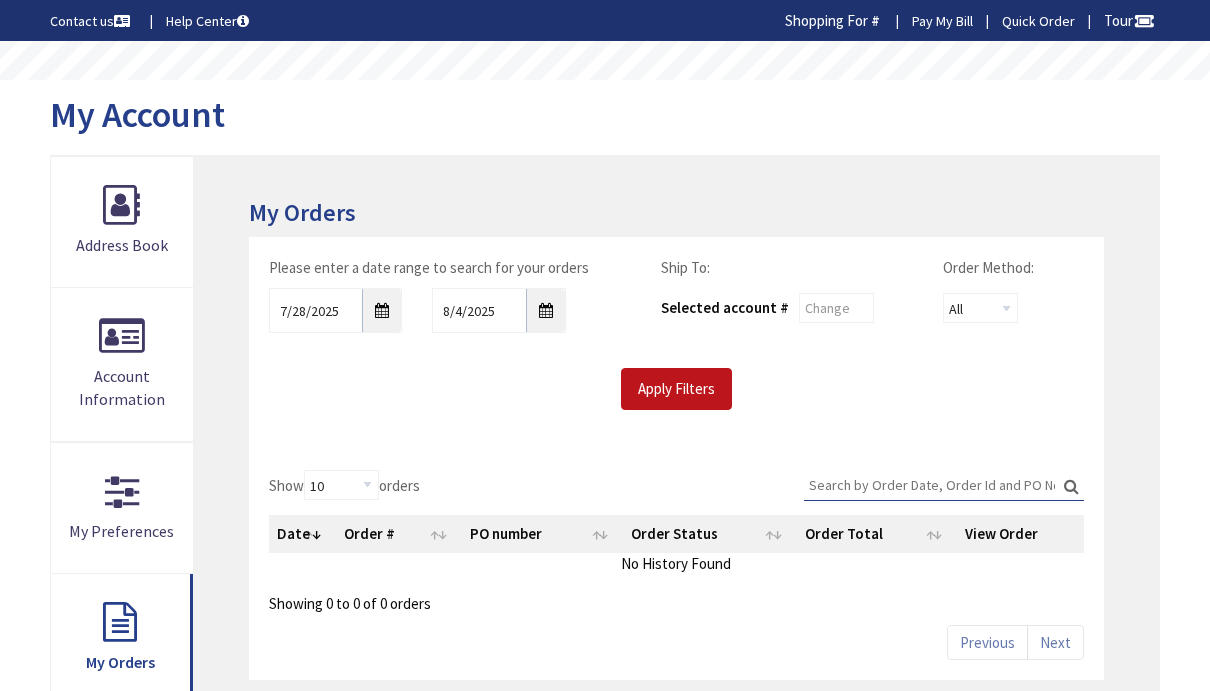 scroll, scrollTop: 0, scrollLeft: 0, axis: both 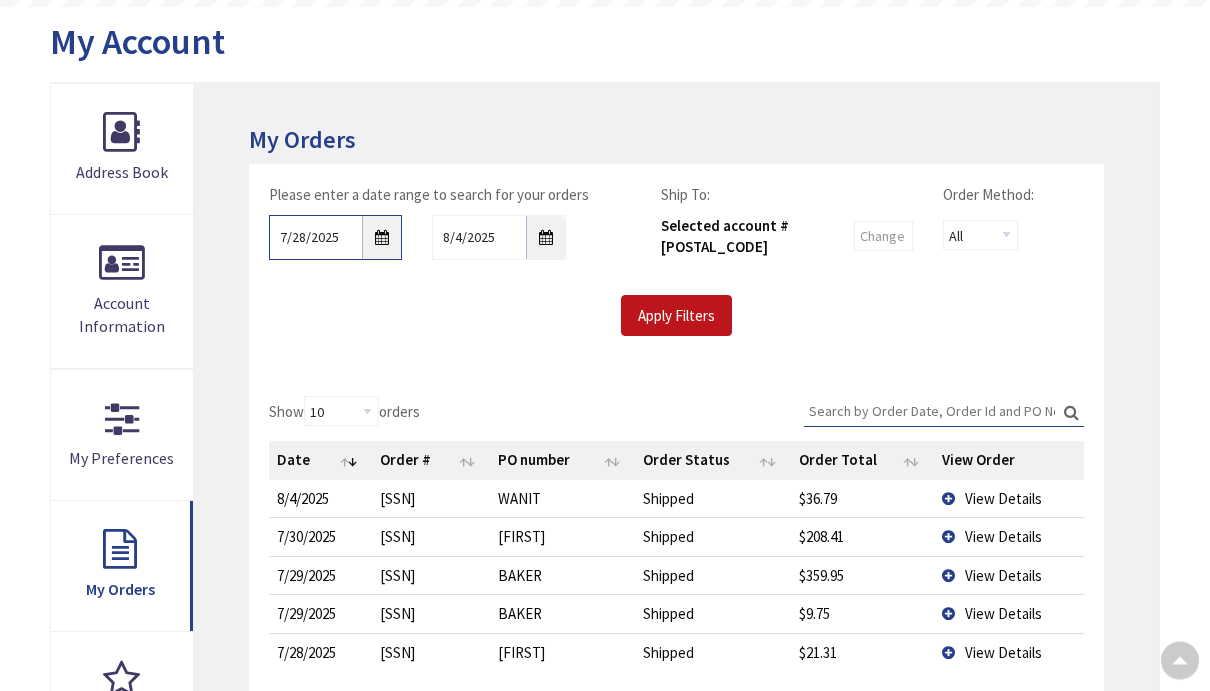 click on "7/28/2025" at bounding box center [335, 238] 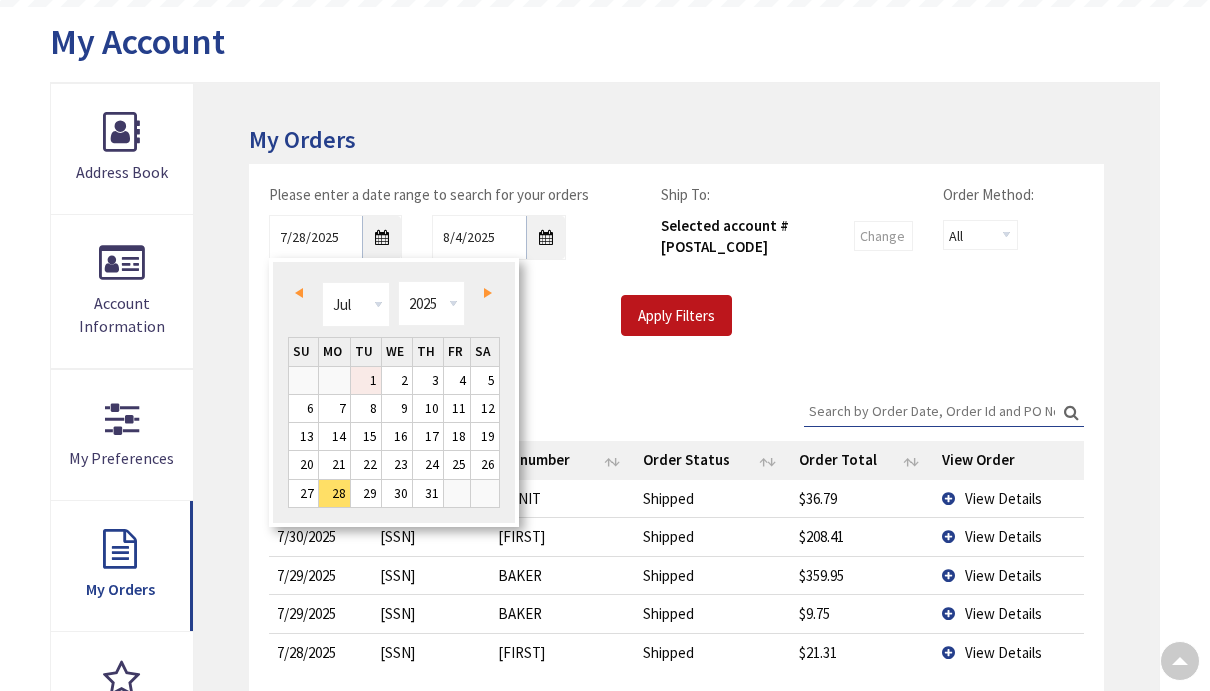 click on "1" at bounding box center [366, 380] 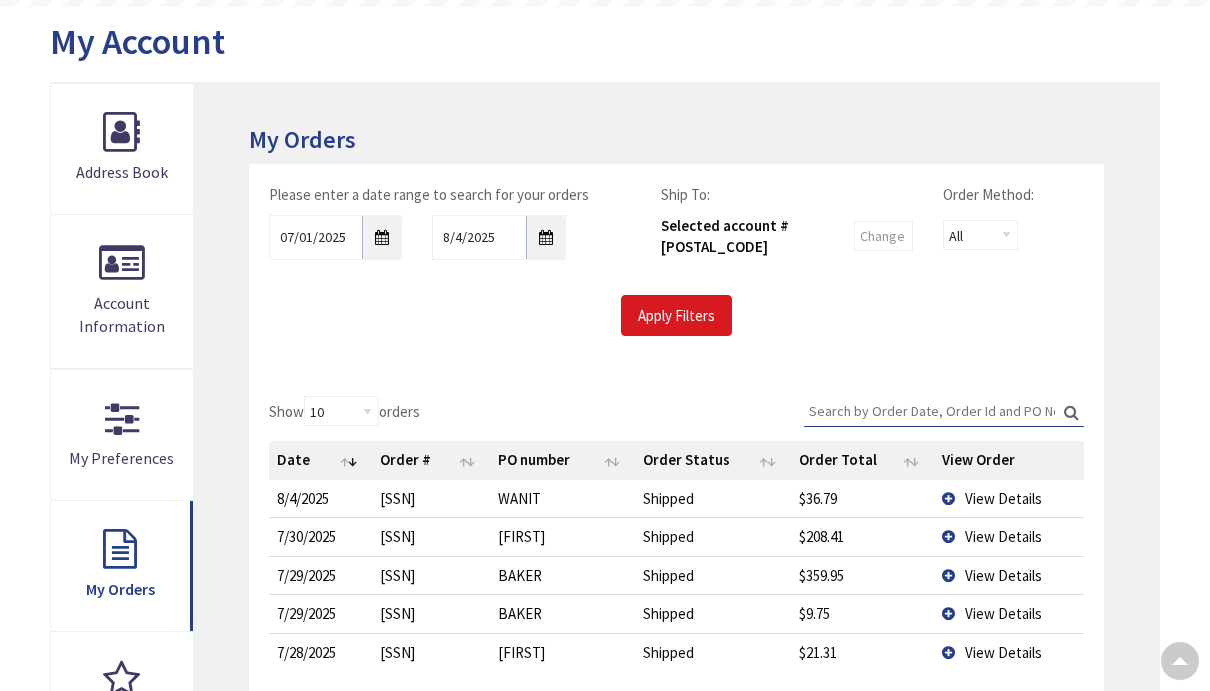 click on "Apply Filters" at bounding box center [676, 316] 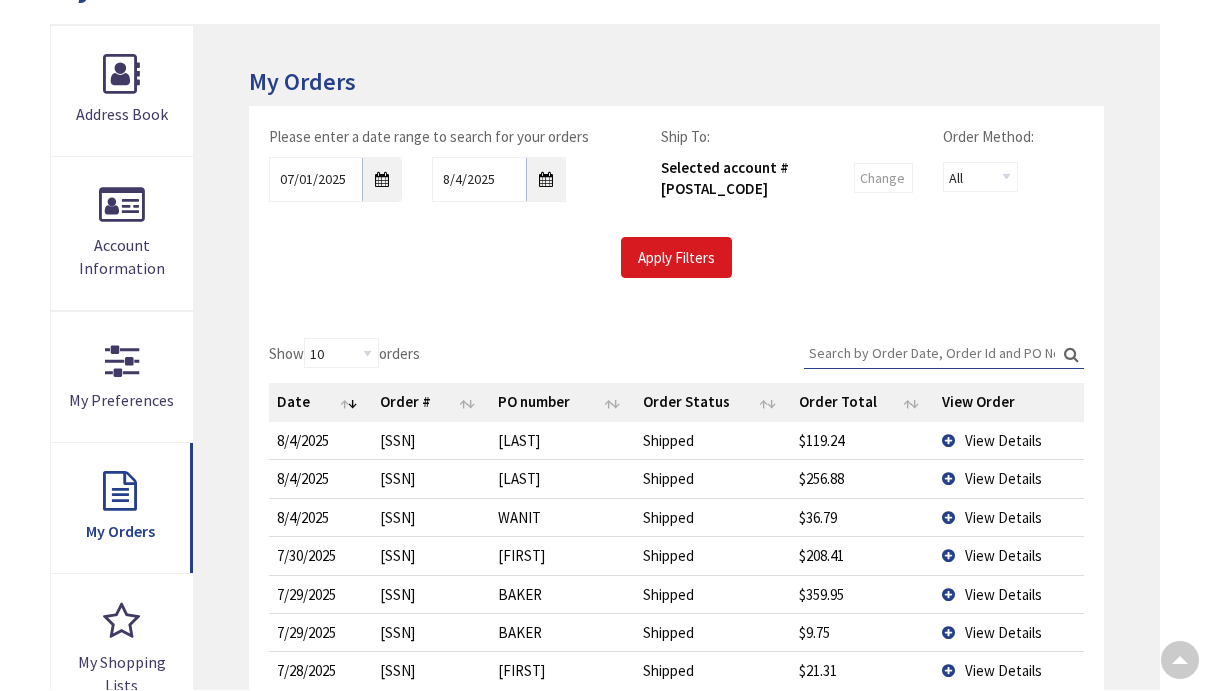 scroll, scrollTop: 168, scrollLeft: 0, axis: vertical 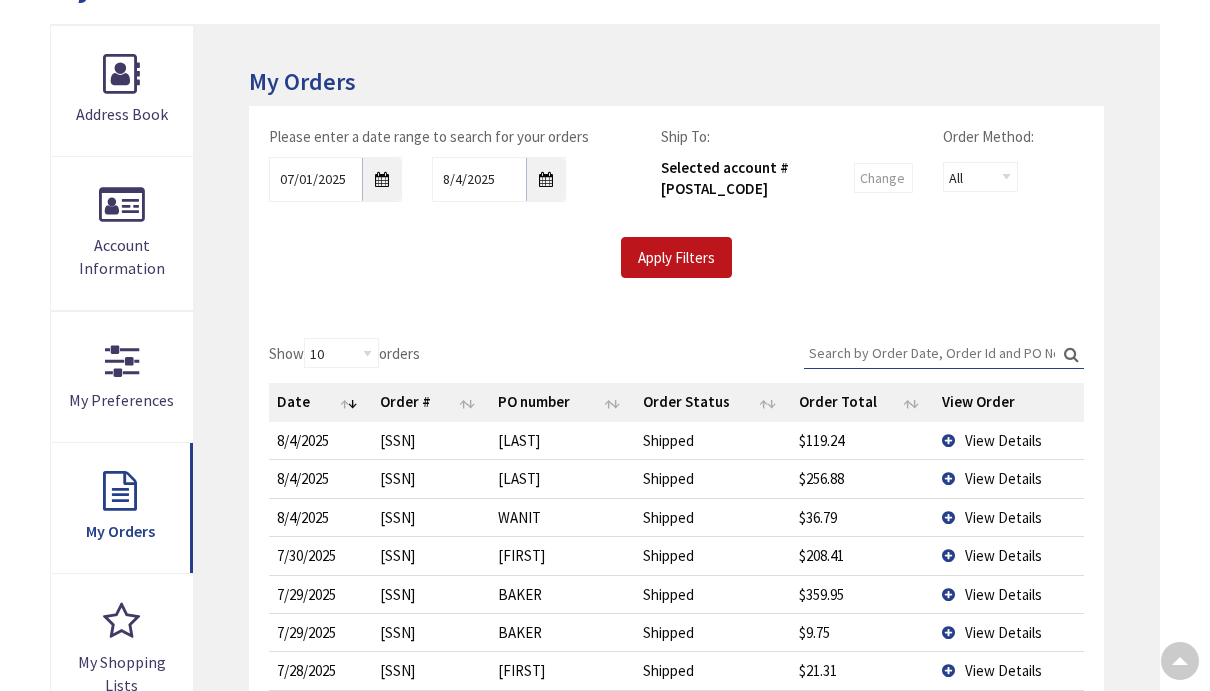 click on "View Details" at bounding box center [1003, 478] 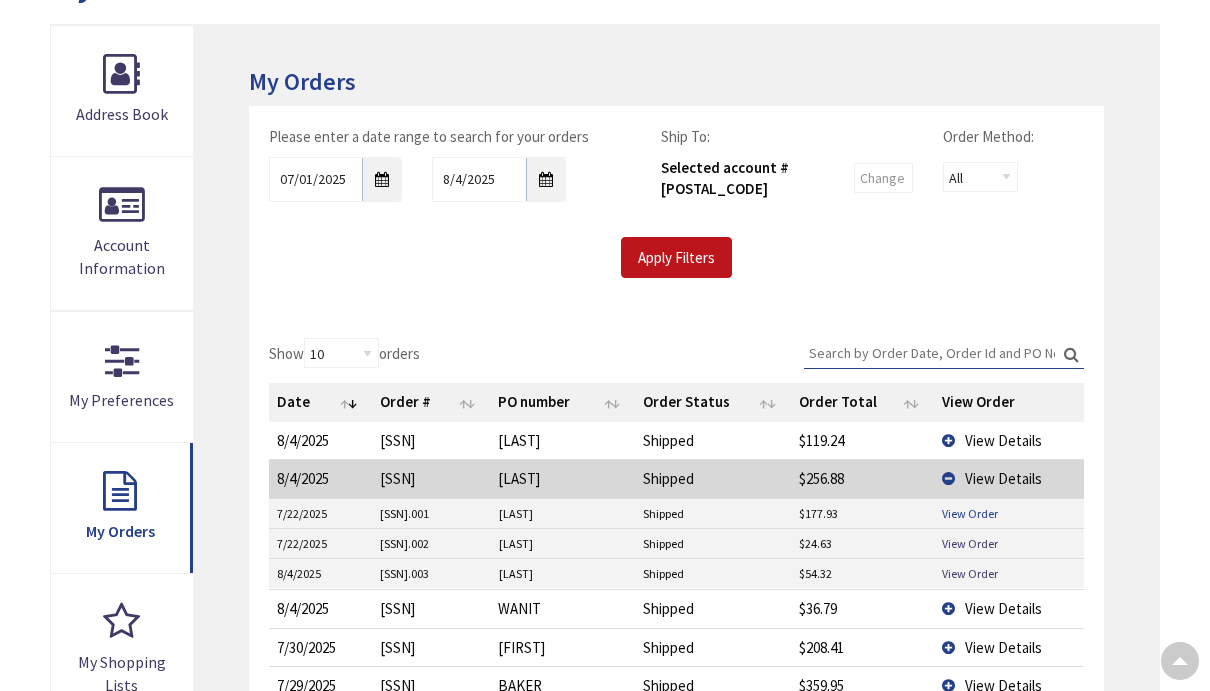 click on "View Order" at bounding box center [970, 513] 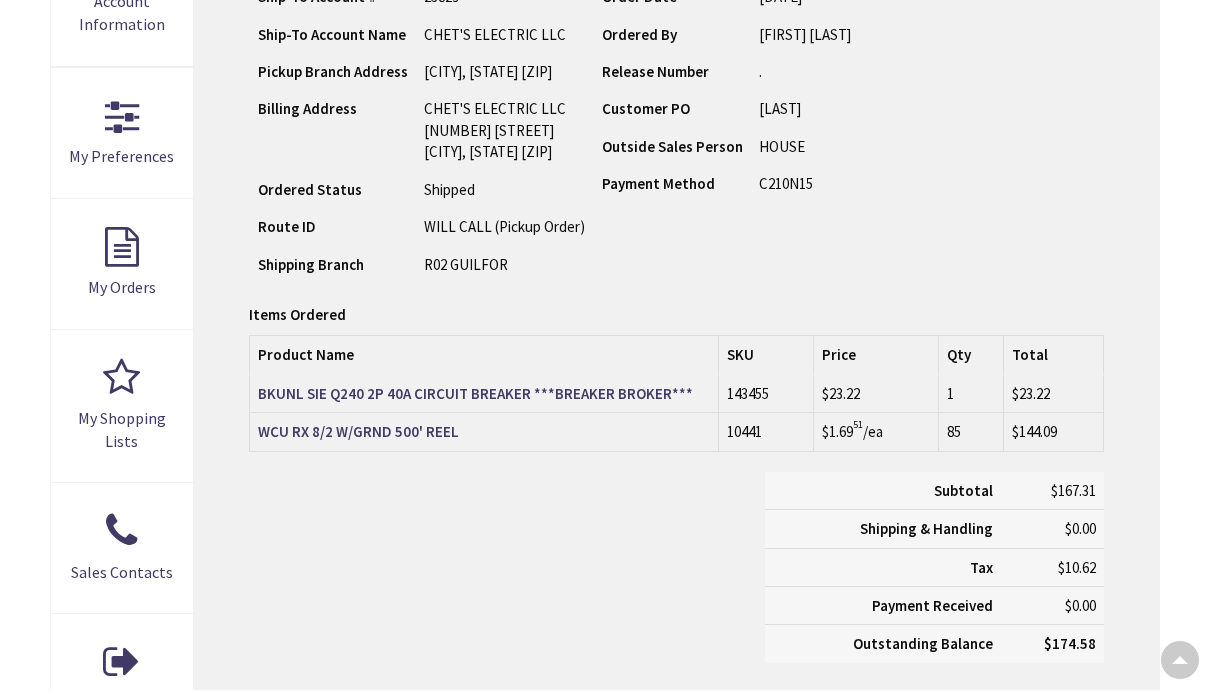 scroll, scrollTop: 413, scrollLeft: 0, axis: vertical 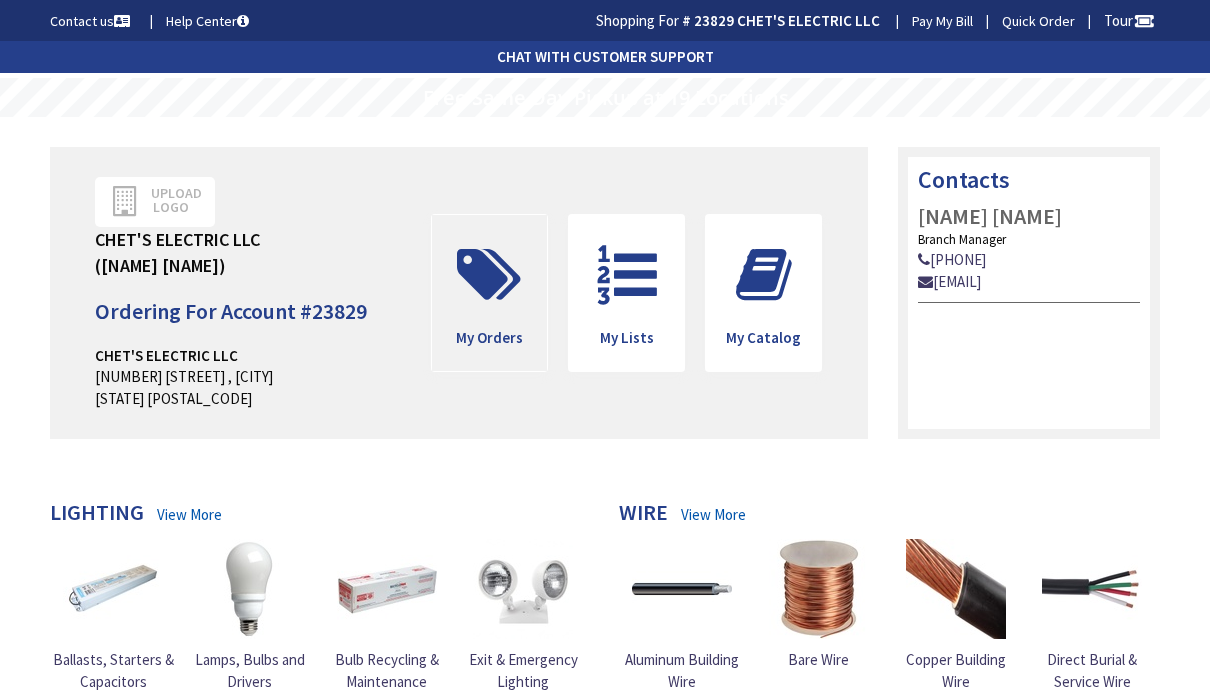 click at bounding box center (489, 275) 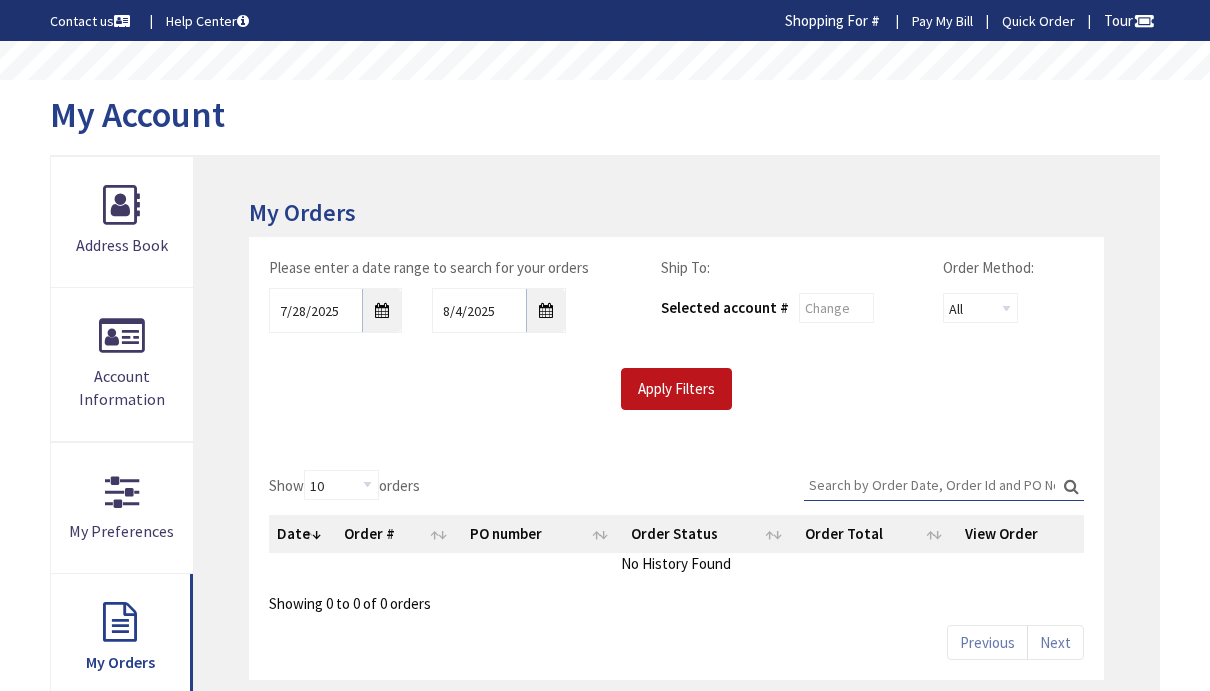 scroll, scrollTop: 0, scrollLeft: 0, axis: both 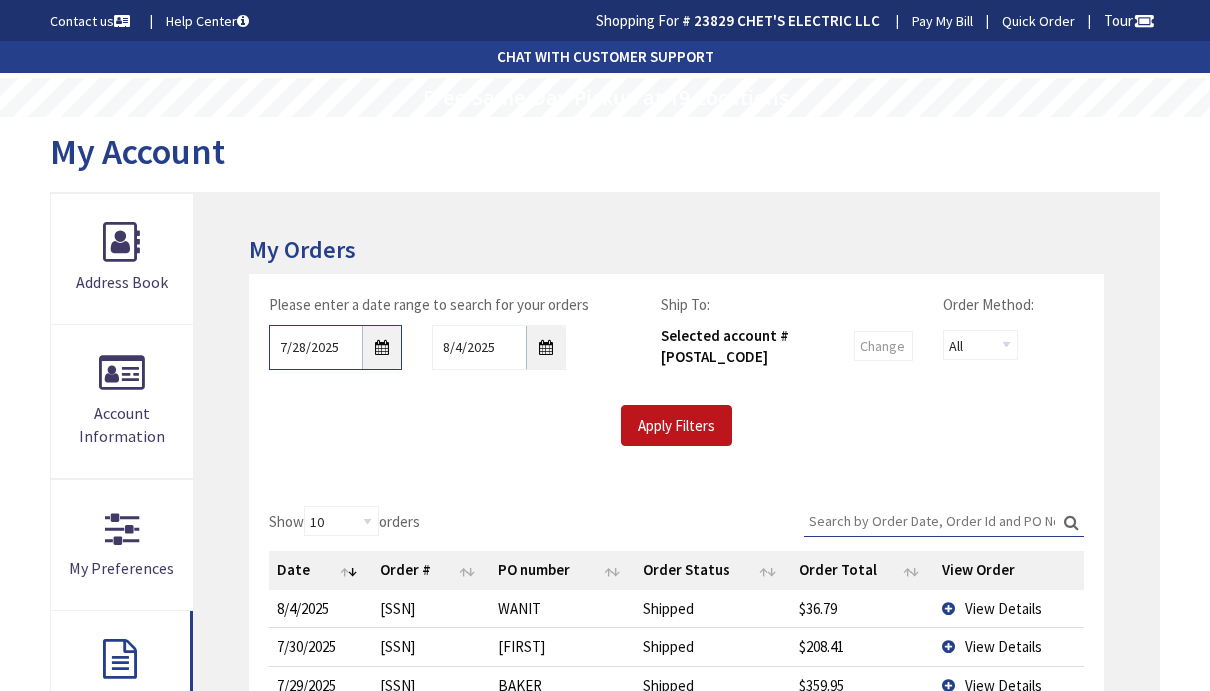 click on "7/28/2025" at bounding box center (335, 347) 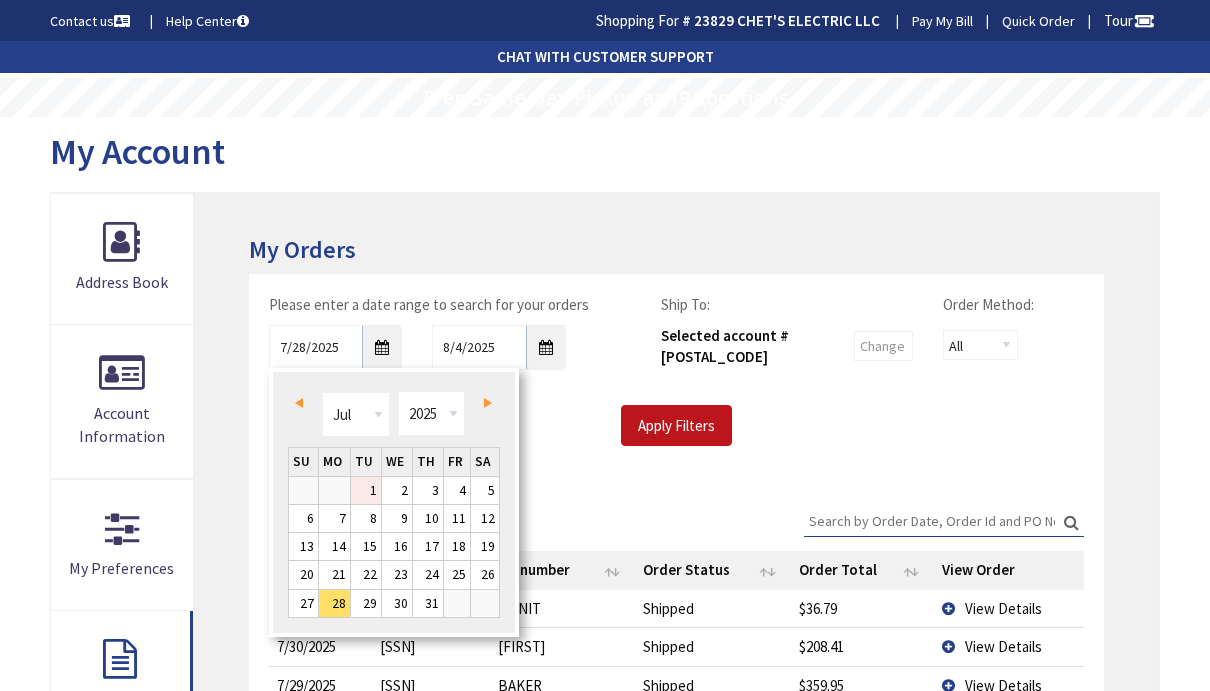 click on "1" at bounding box center (366, 490) 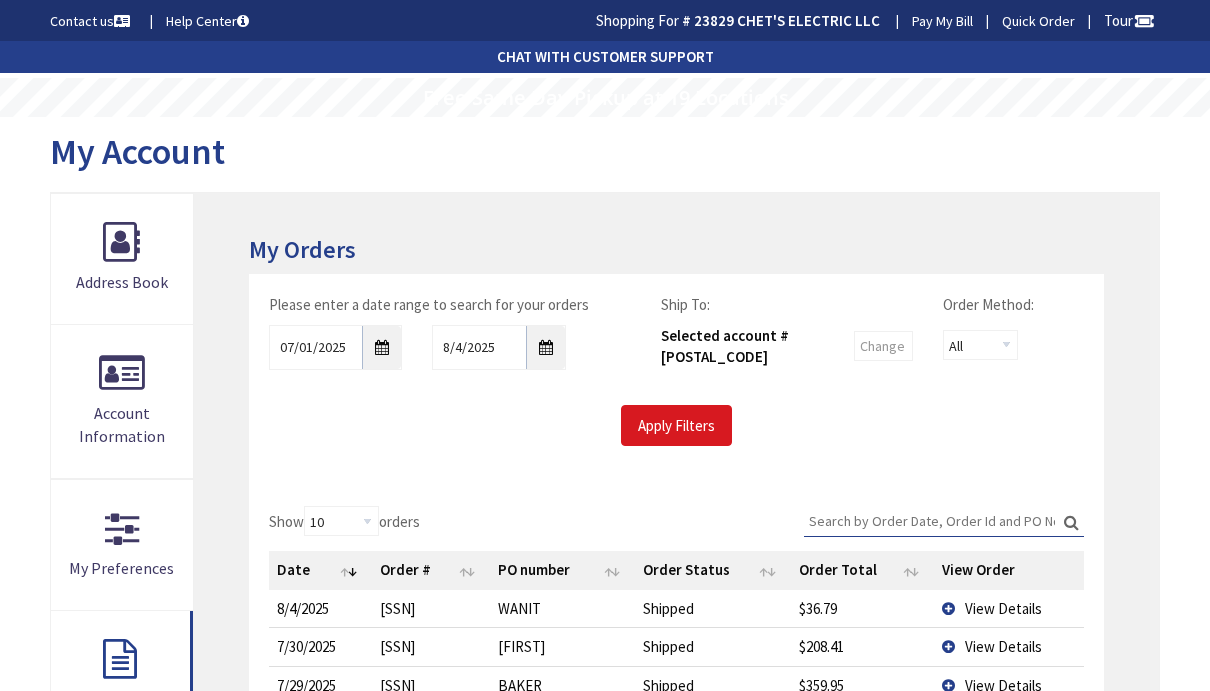 click on "Apply Filters" at bounding box center [676, 426] 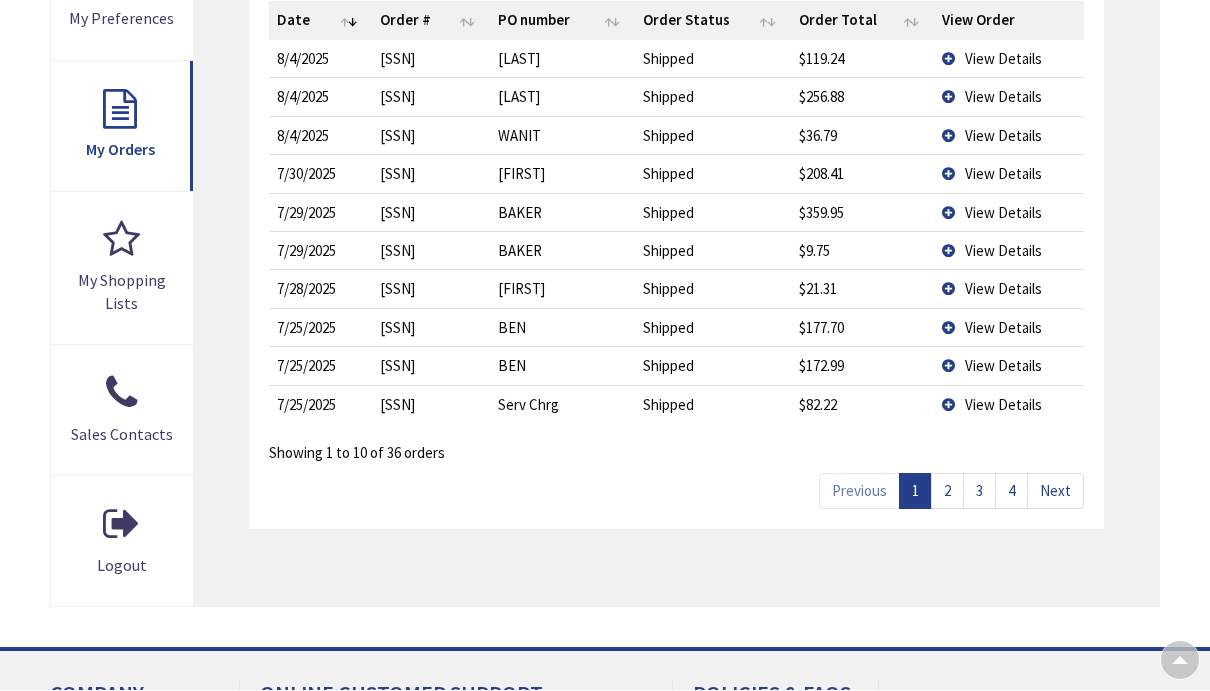 scroll, scrollTop: 549, scrollLeft: 0, axis: vertical 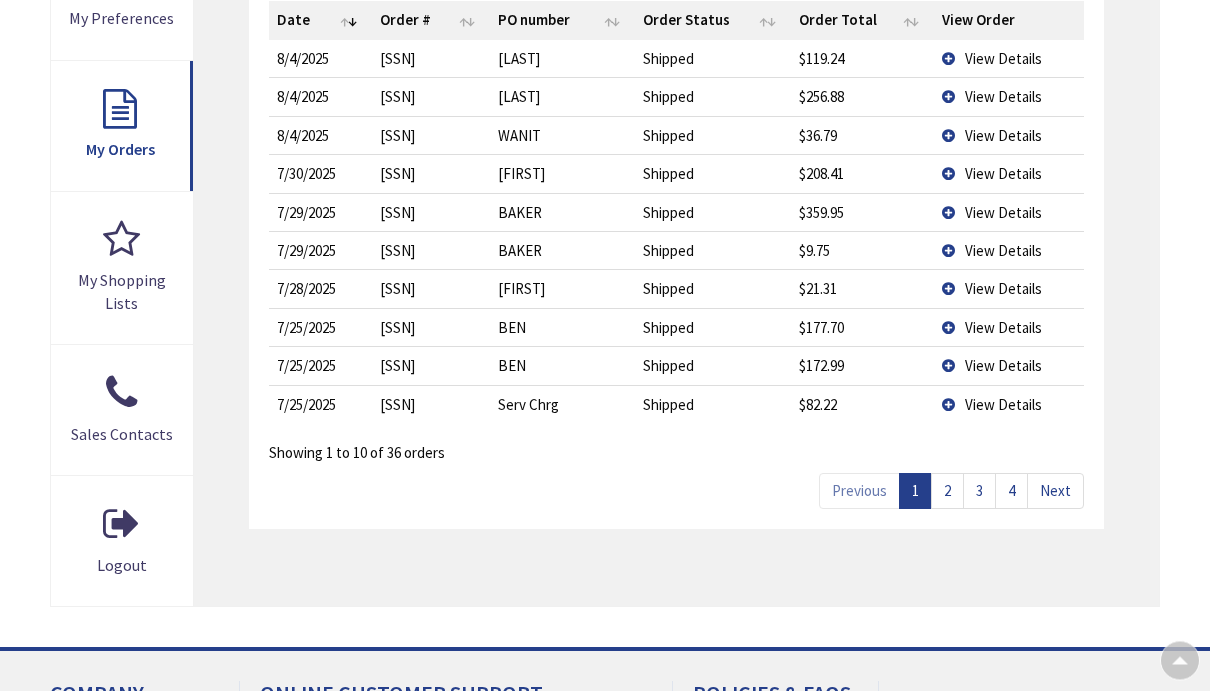 click on "View Details" at bounding box center [1003, 328] 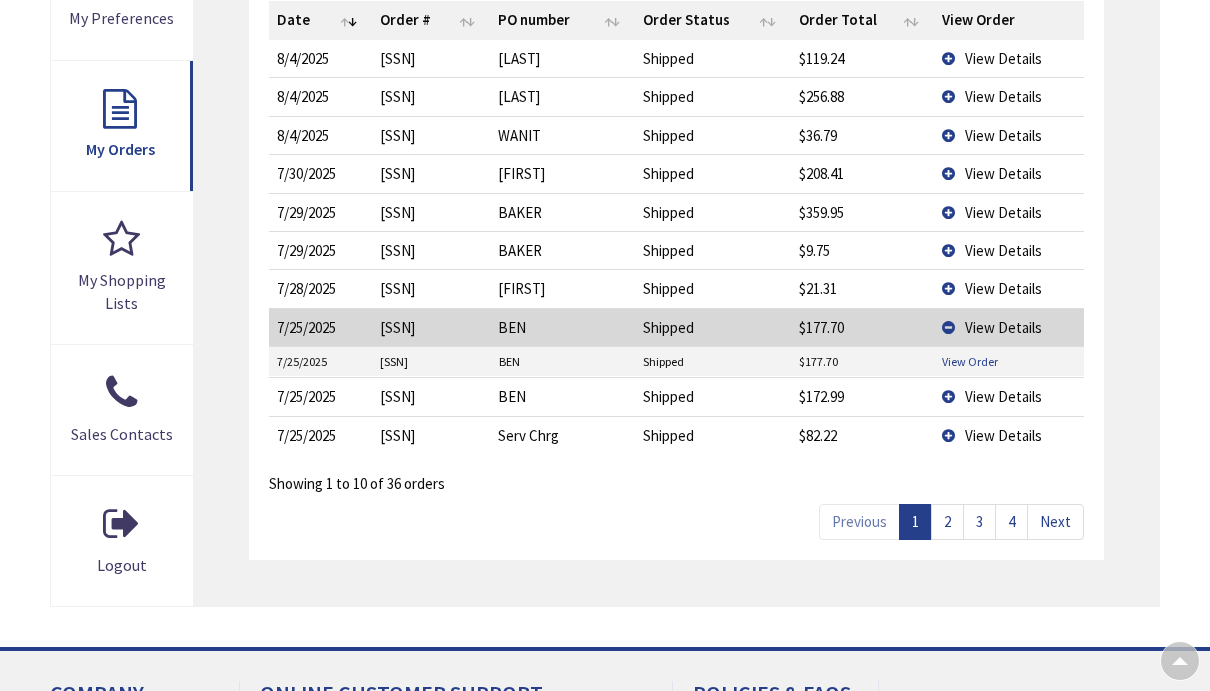 click on "View Order" at bounding box center (970, 361) 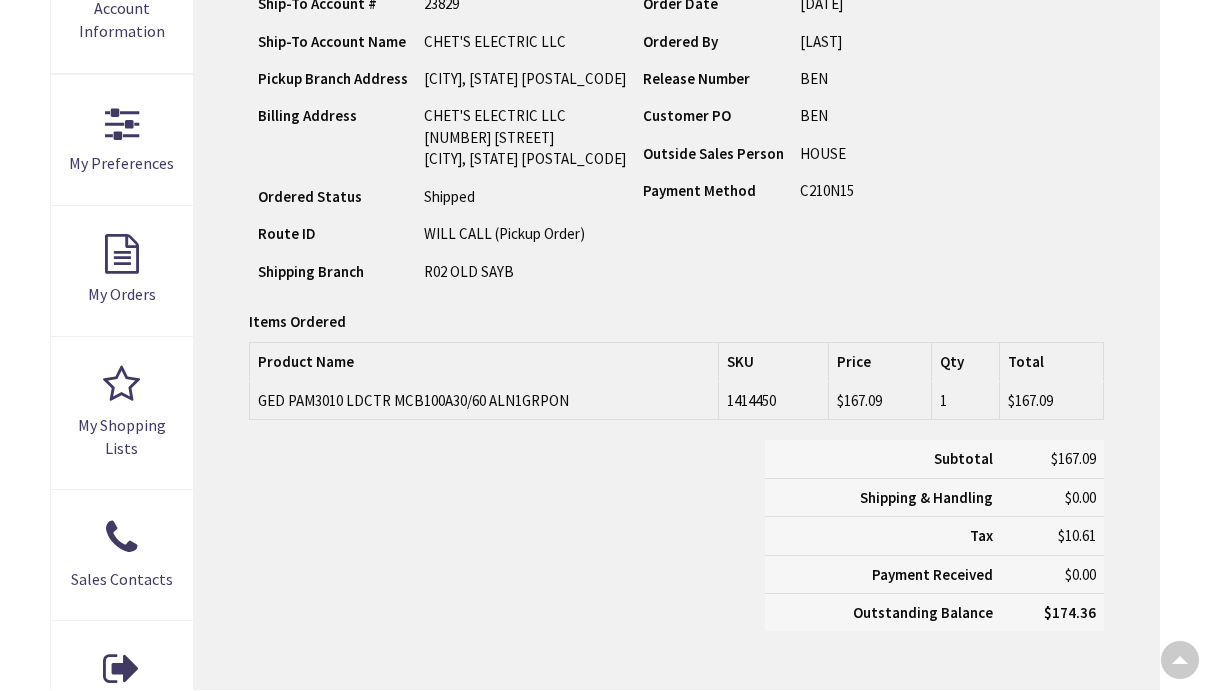scroll, scrollTop: 406, scrollLeft: 0, axis: vertical 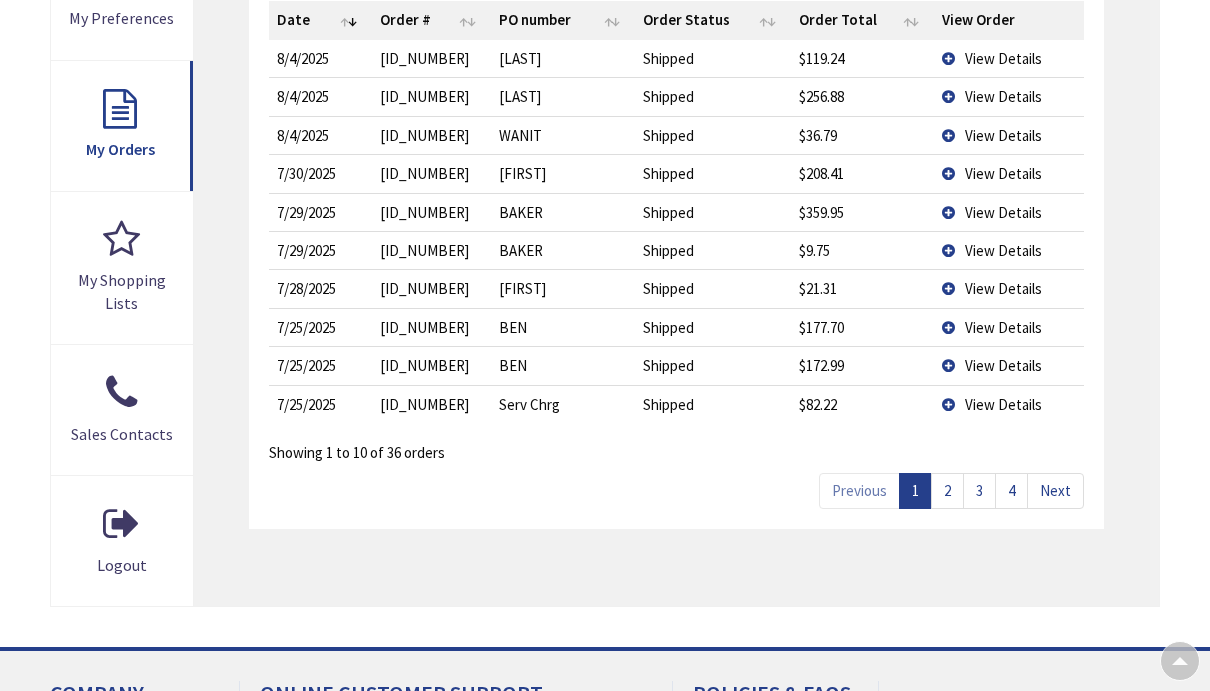 click on "View Details" at bounding box center [1003, 365] 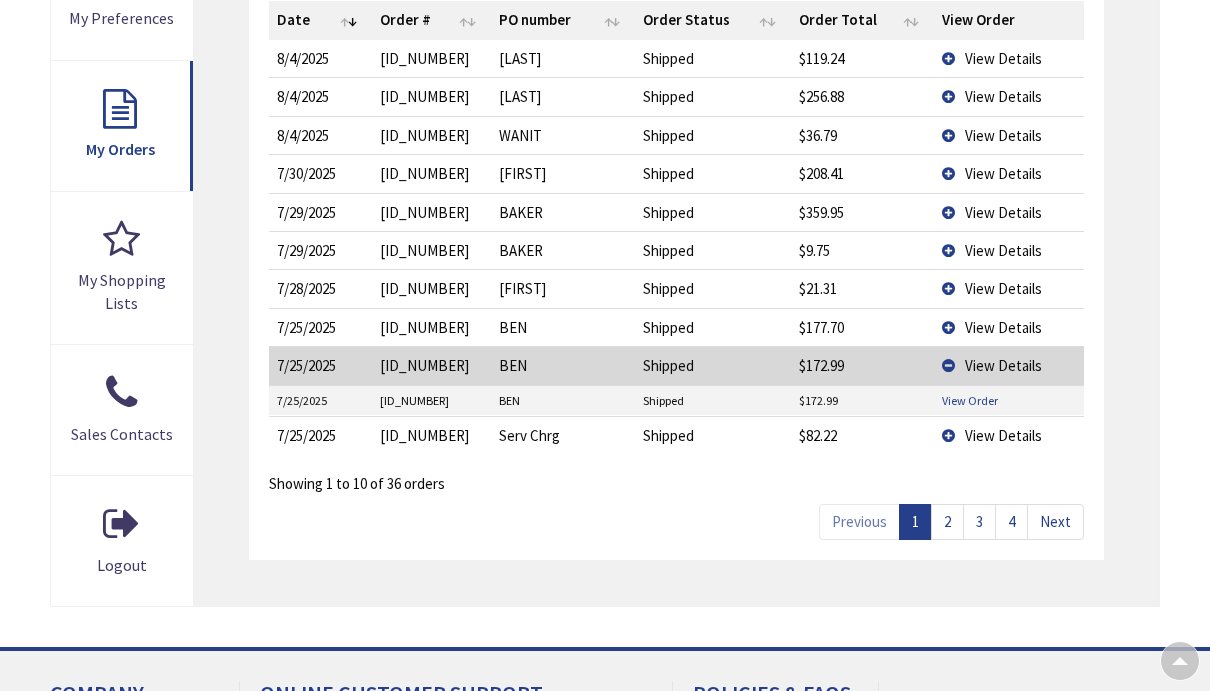 click on "View Order" at bounding box center [970, 400] 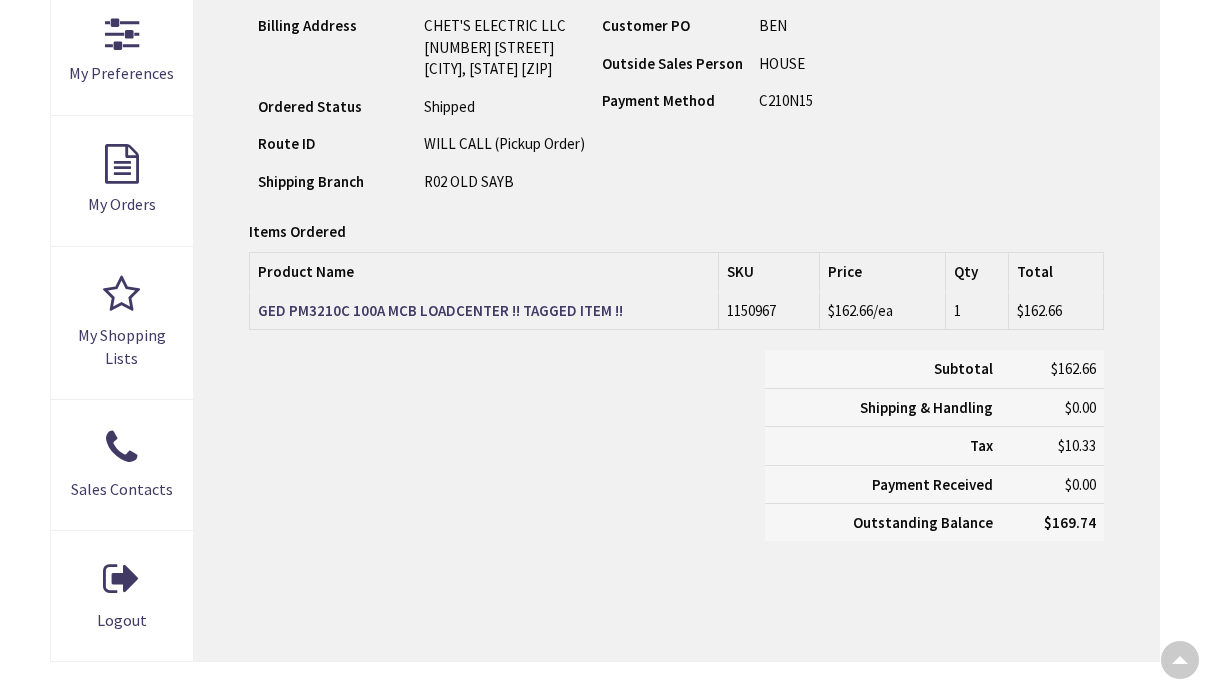 scroll, scrollTop: 495, scrollLeft: 0, axis: vertical 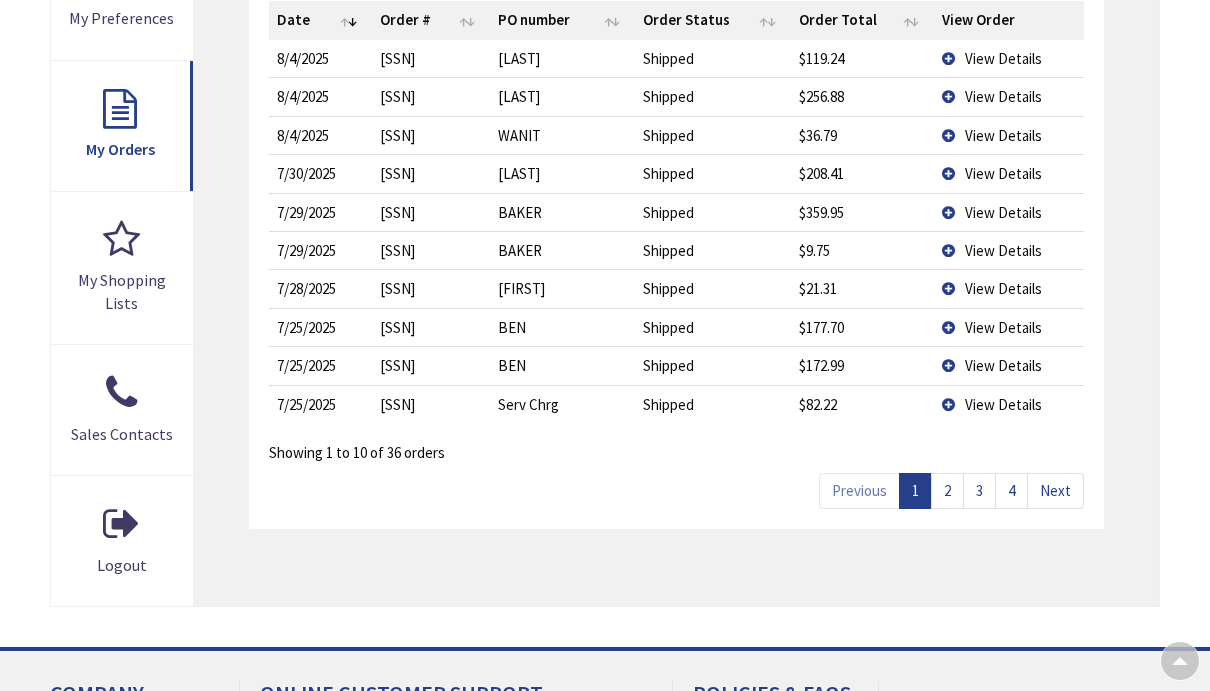 click on "2" at bounding box center [947, 490] 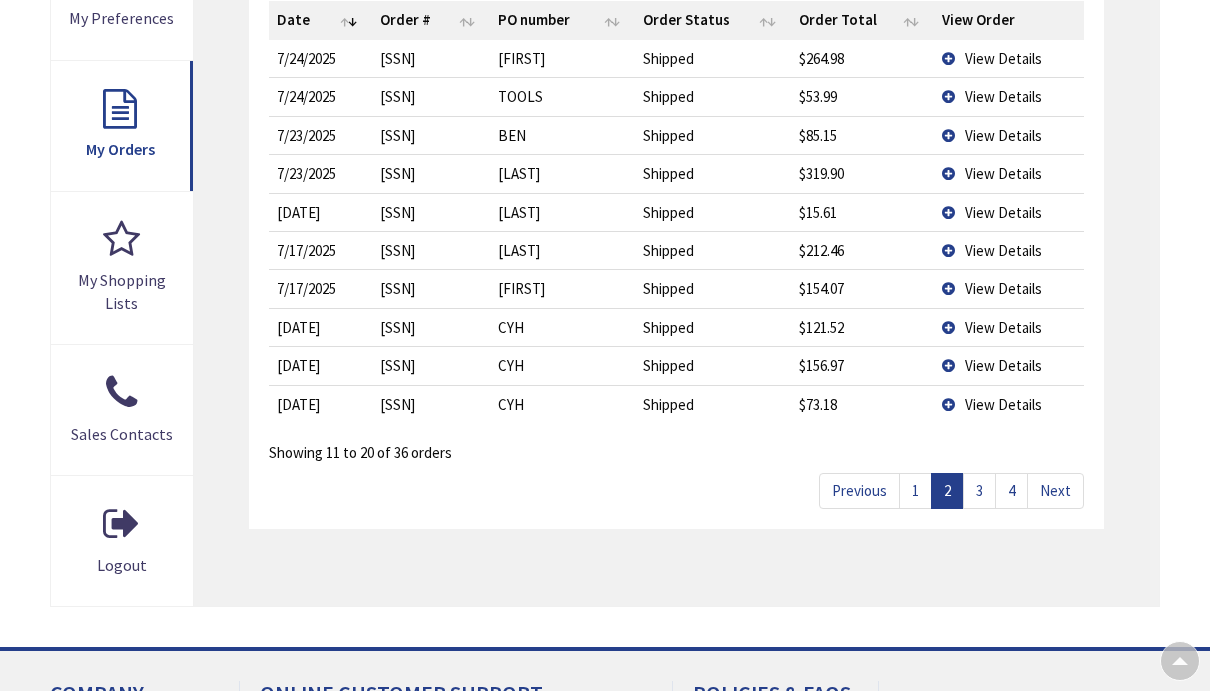click on "View Details" at bounding box center (1003, 135) 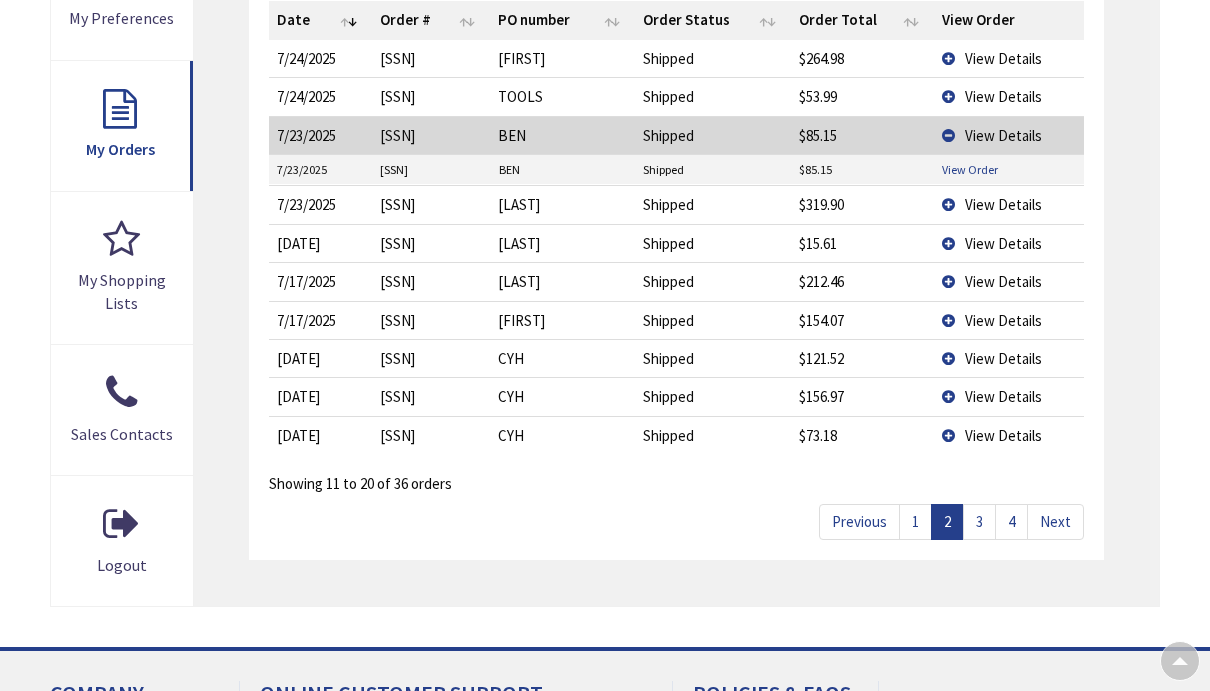 click on "View Order" at bounding box center (970, 169) 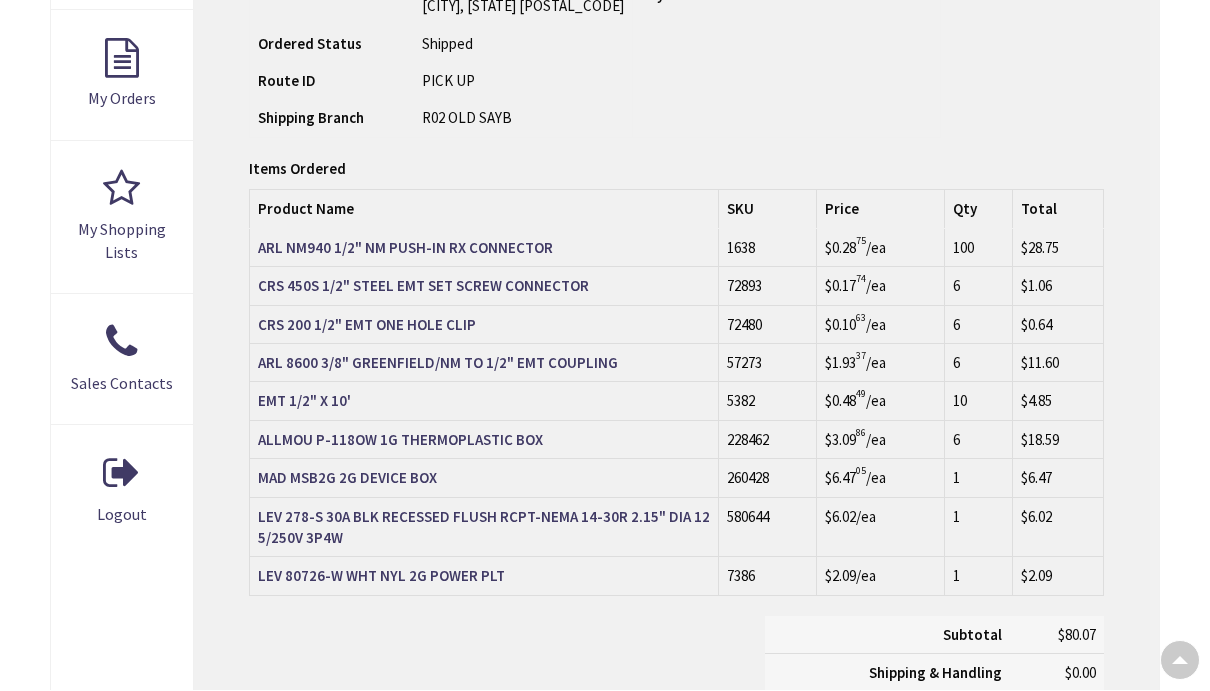 scroll, scrollTop: 600, scrollLeft: 0, axis: vertical 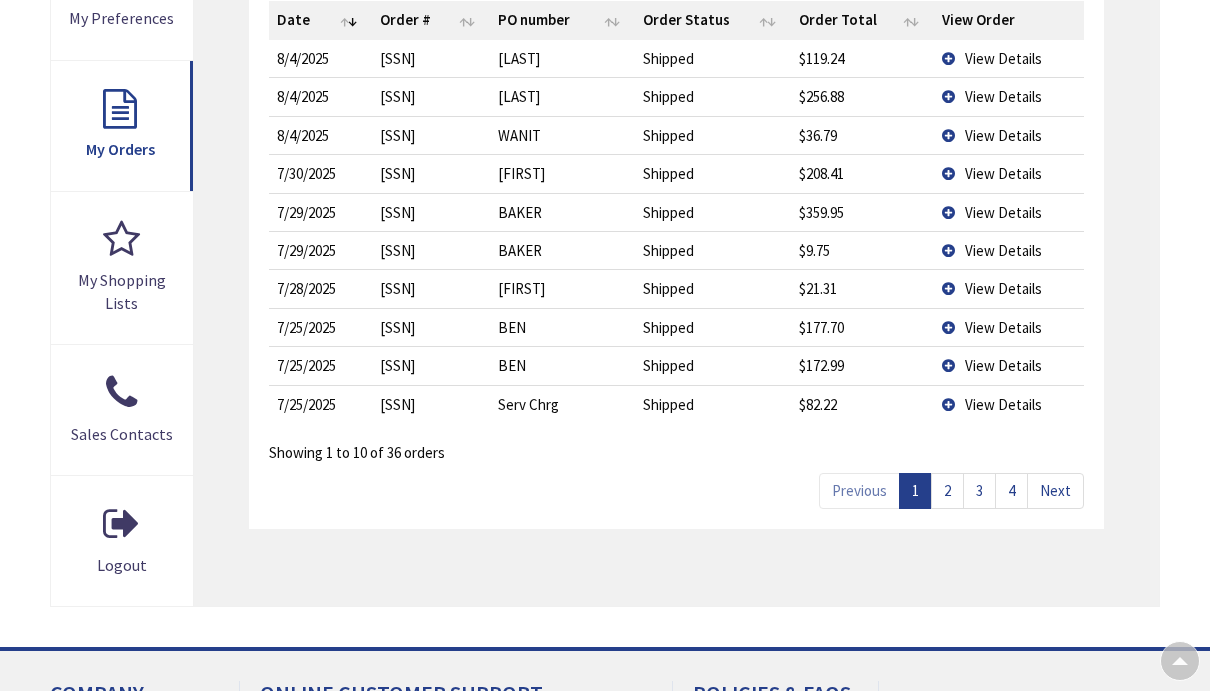 click on "2" at bounding box center (947, 490) 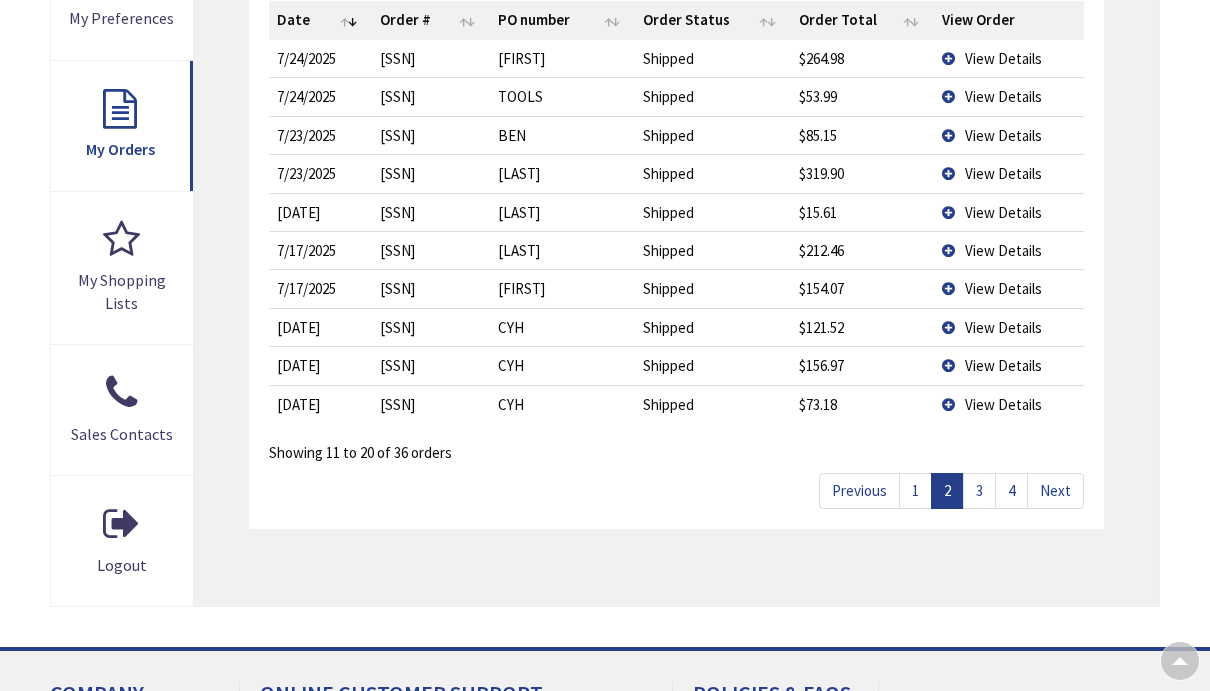 click on "View Details" at bounding box center (1003, 173) 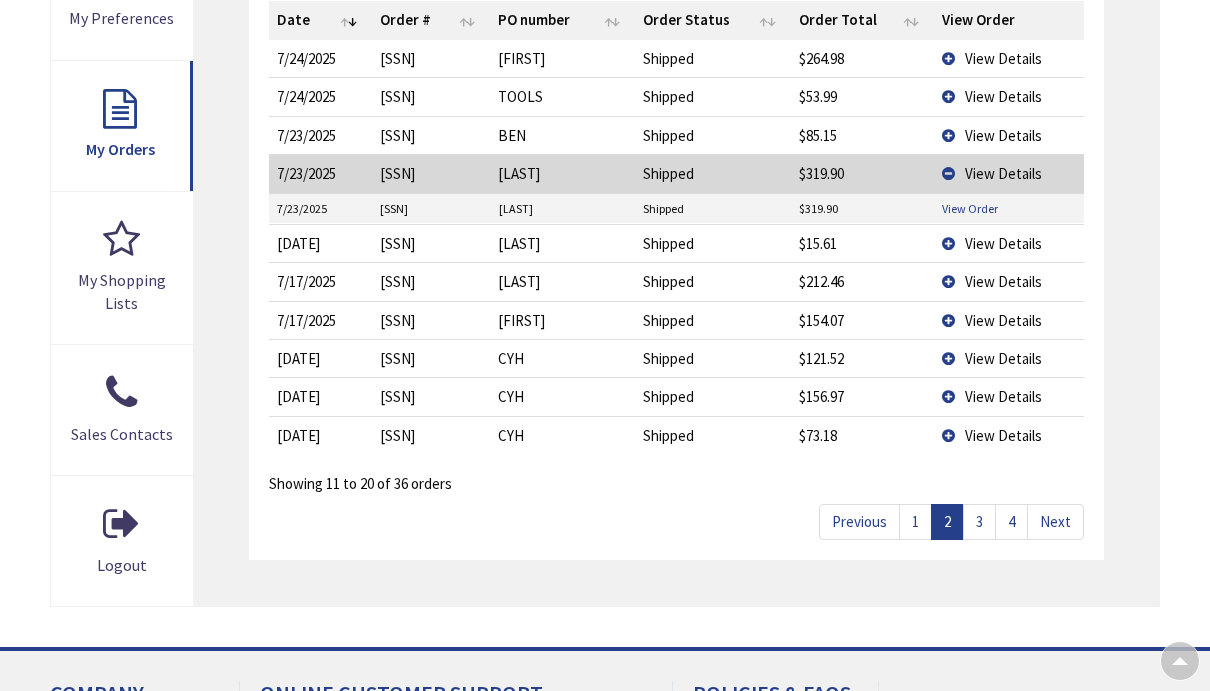 click on "View Order" at bounding box center [970, 208] 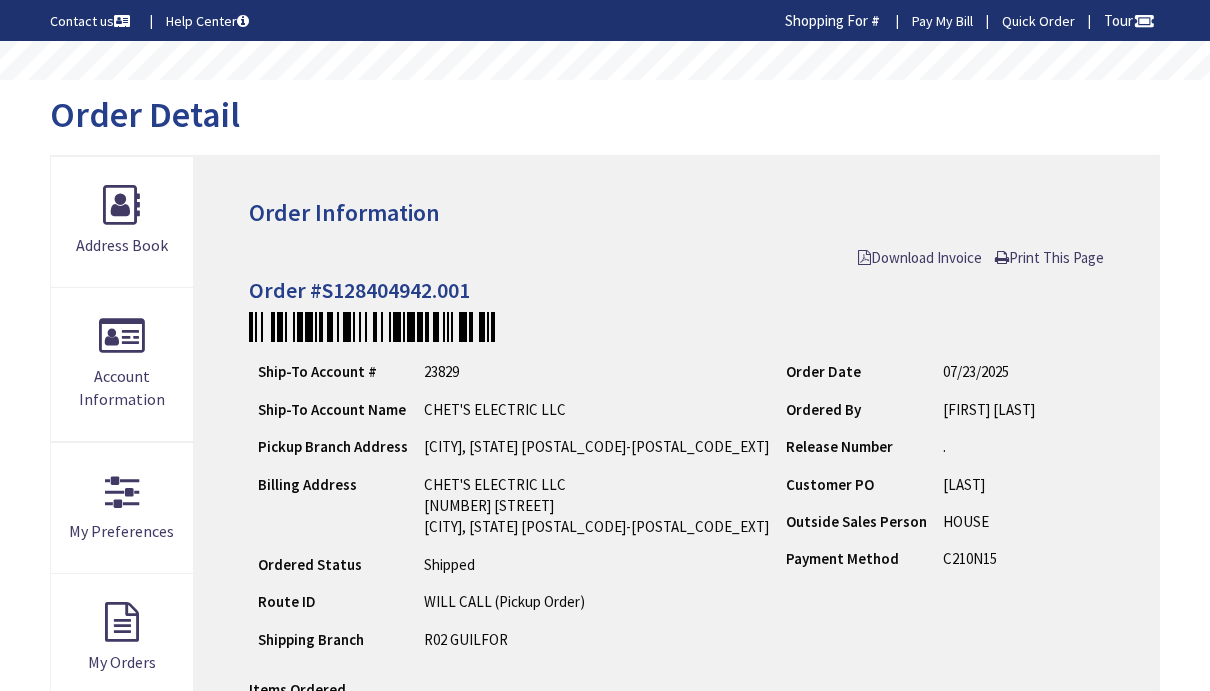 scroll, scrollTop: 0, scrollLeft: 0, axis: both 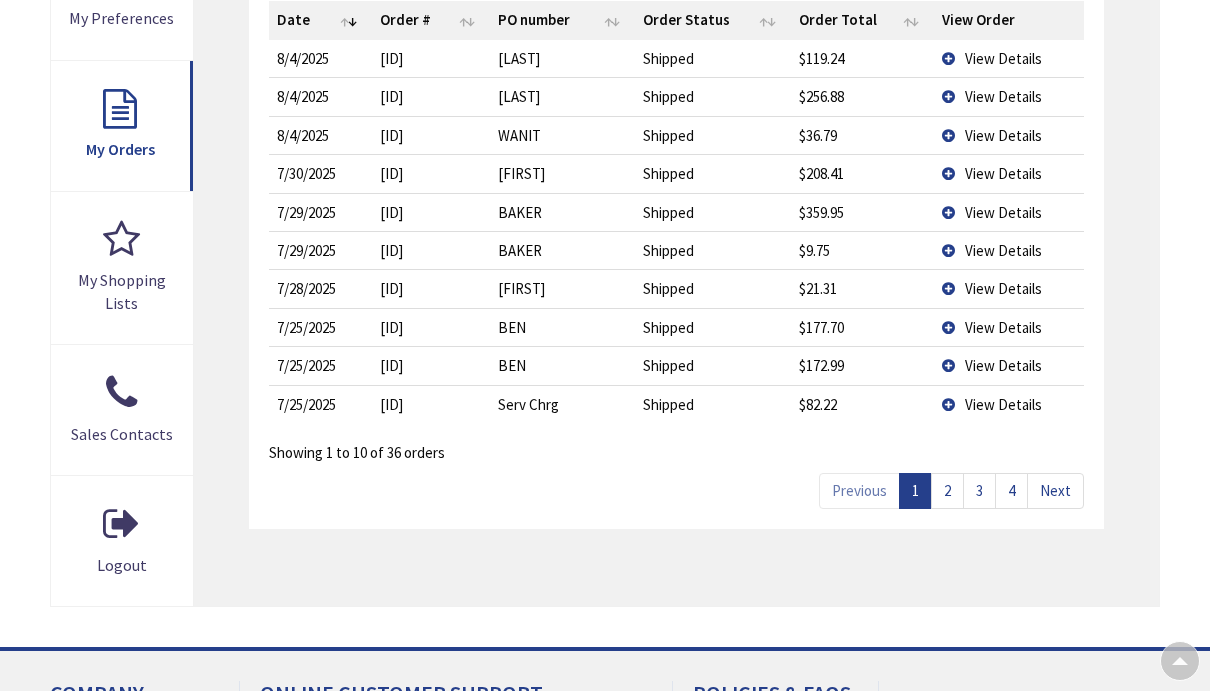 click on "2" at bounding box center [947, 490] 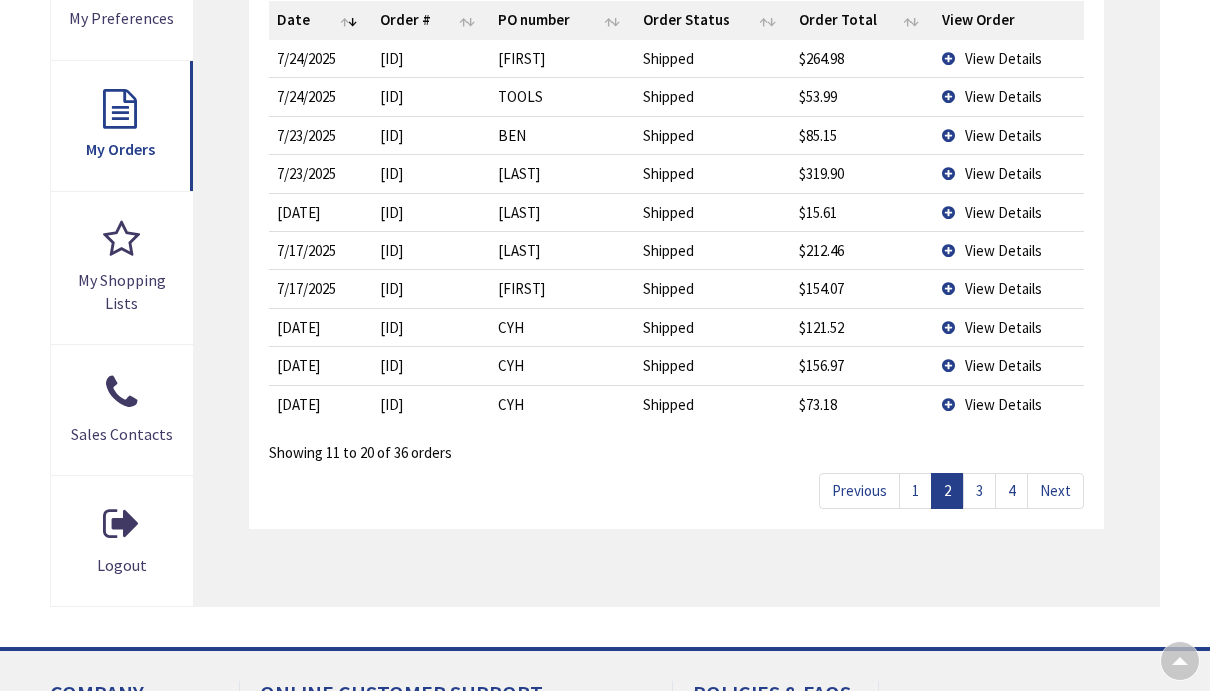 click on "3" at bounding box center [979, 490] 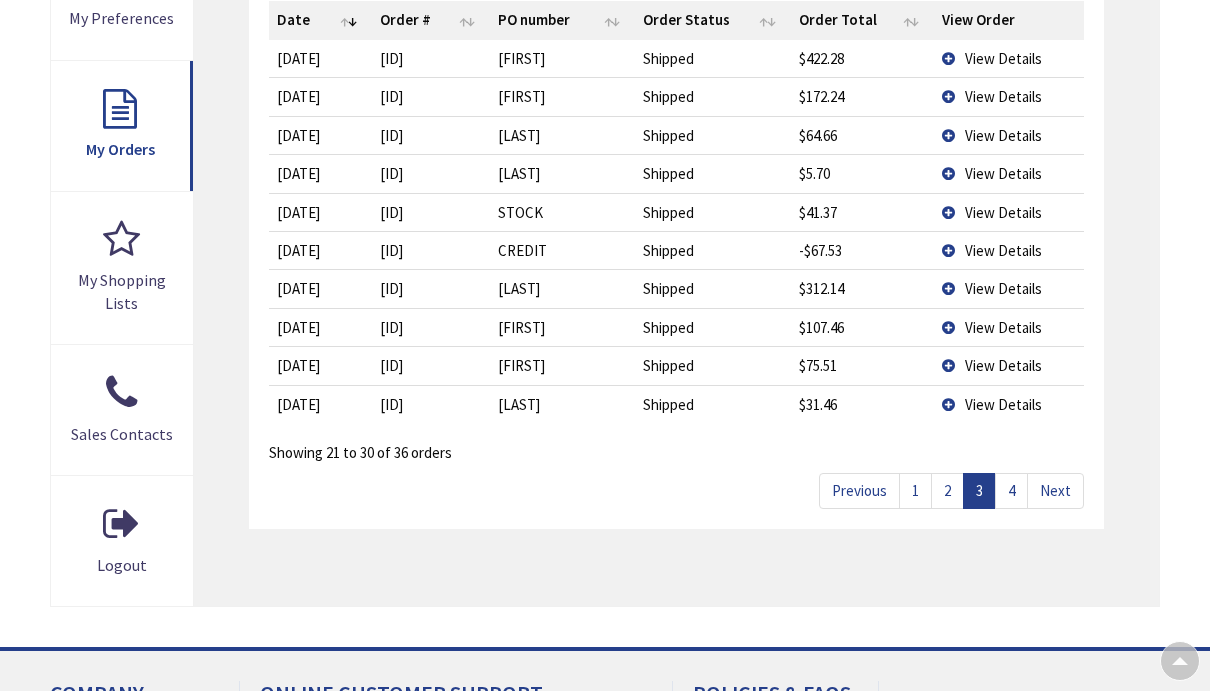 click on "4" at bounding box center (1011, 490) 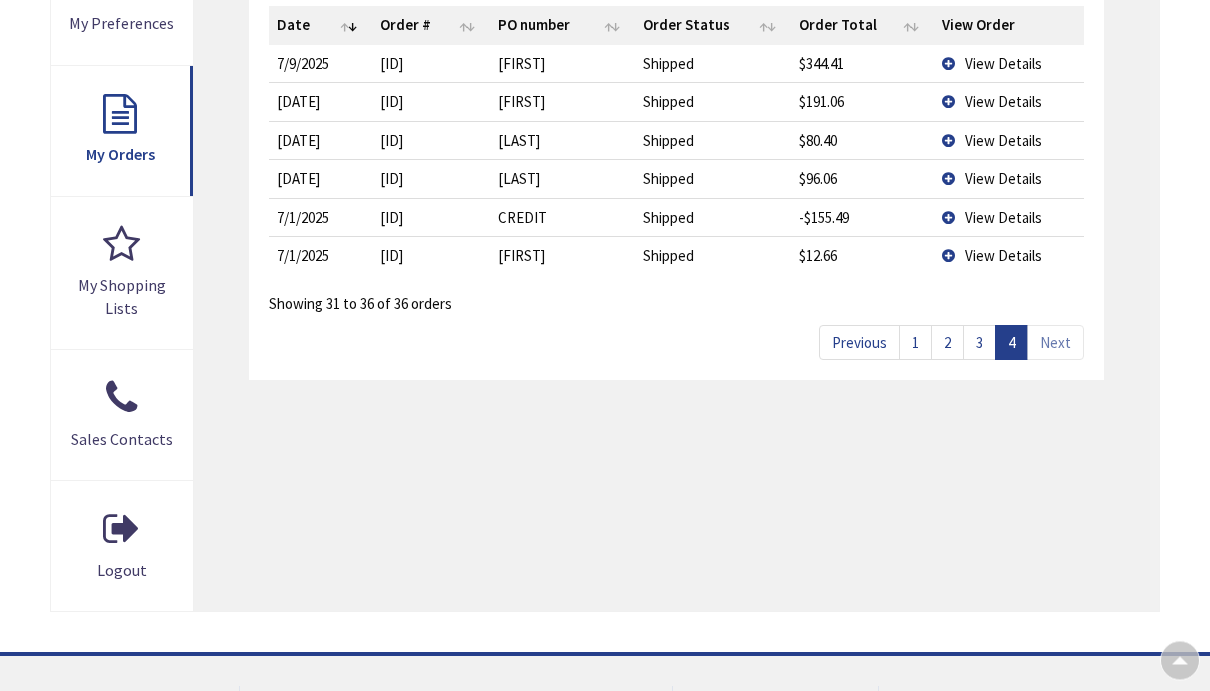scroll, scrollTop: 545, scrollLeft: 0, axis: vertical 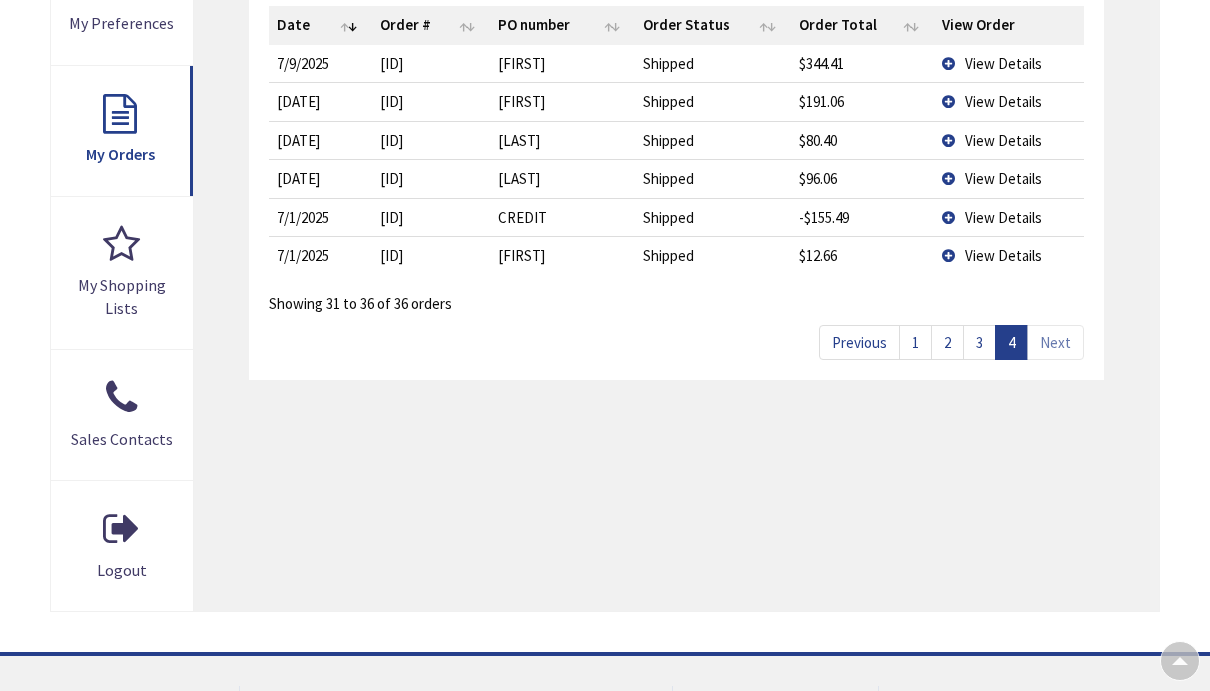 click on "3" at bounding box center (979, 342) 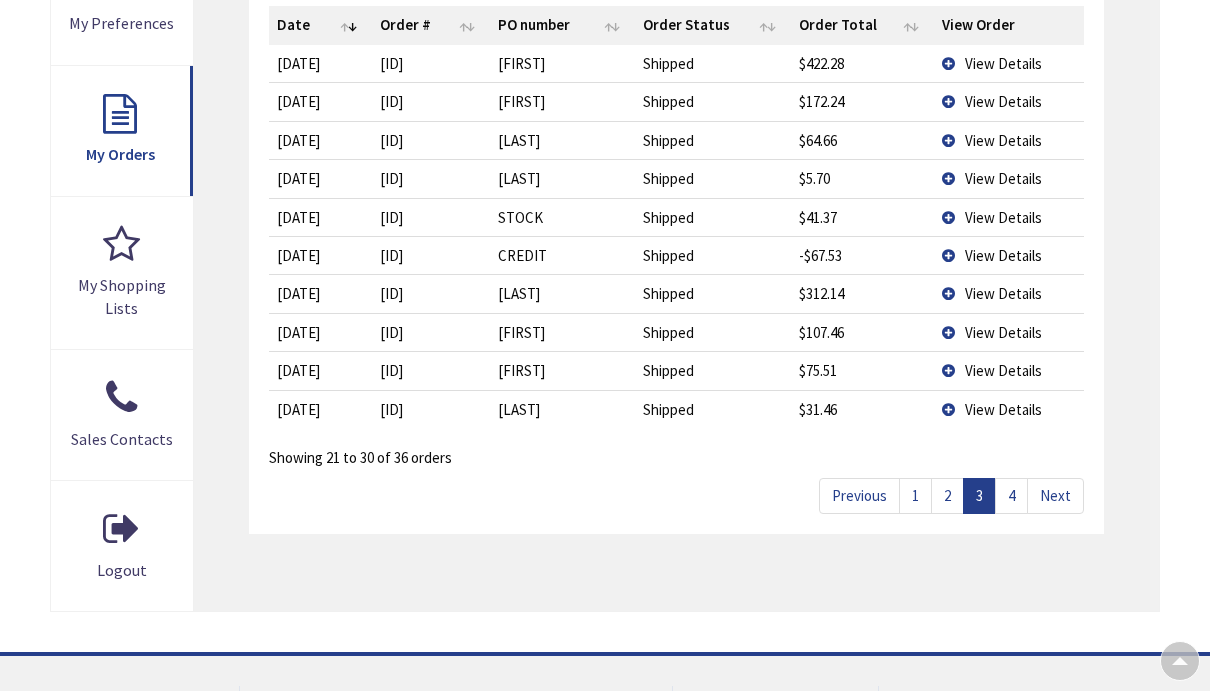 click on "2" at bounding box center (947, 495) 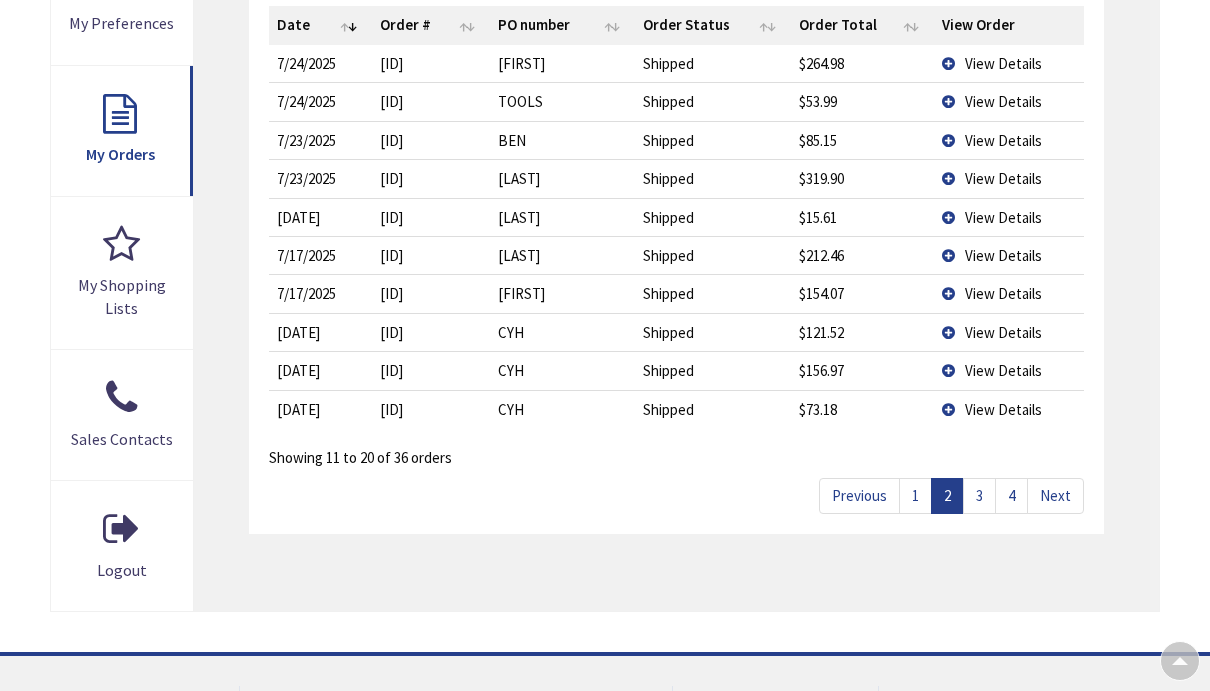 click on "View Details" at bounding box center (1003, 140) 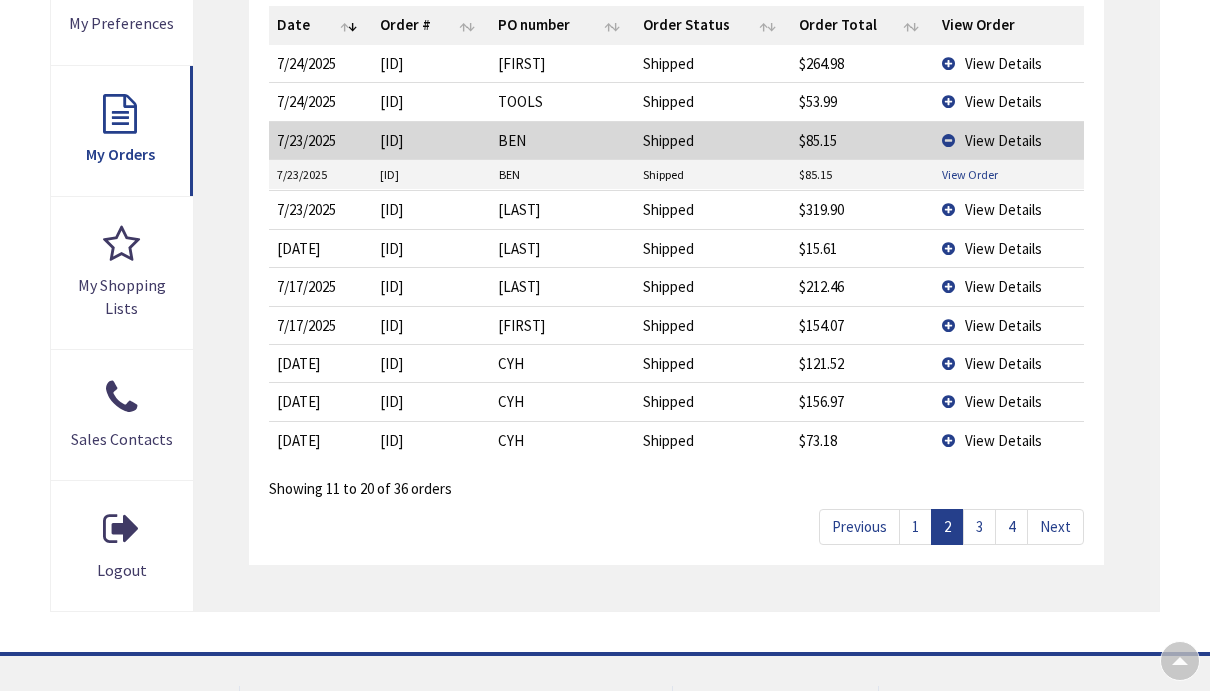 click on "View Order" at bounding box center [970, 174] 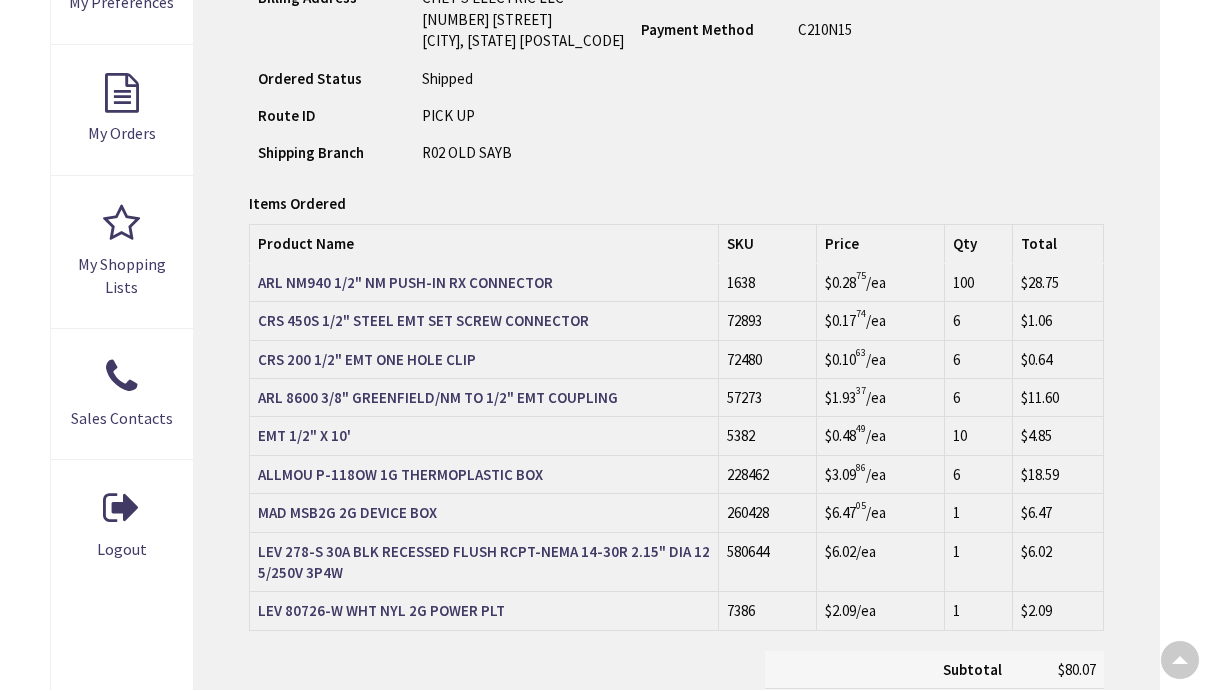 scroll, scrollTop: 566, scrollLeft: 0, axis: vertical 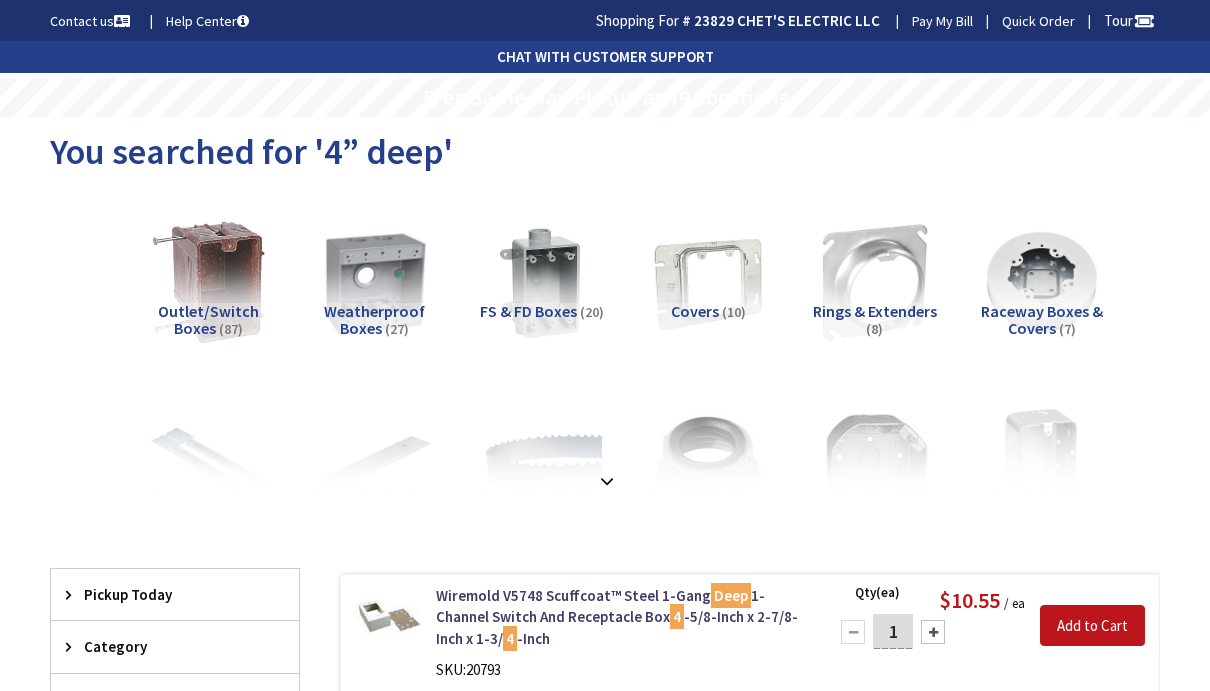 click at bounding box center [208, 282] 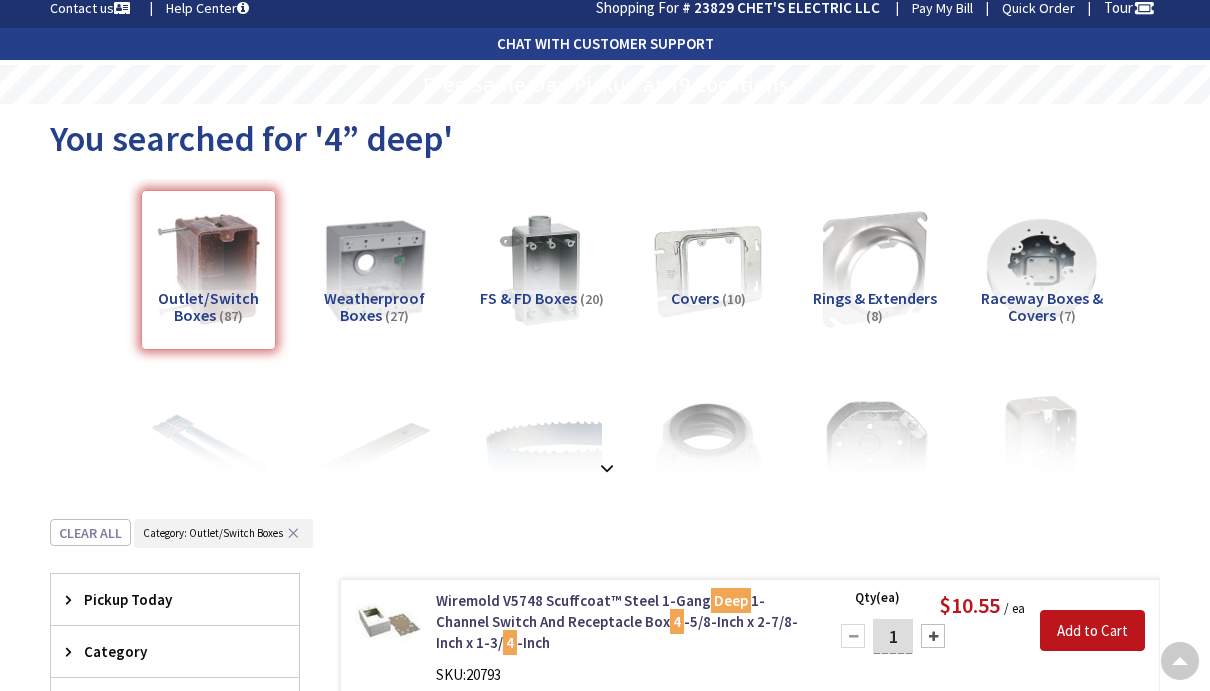scroll, scrollTop: 0, scrollLeft: 0, axis: both 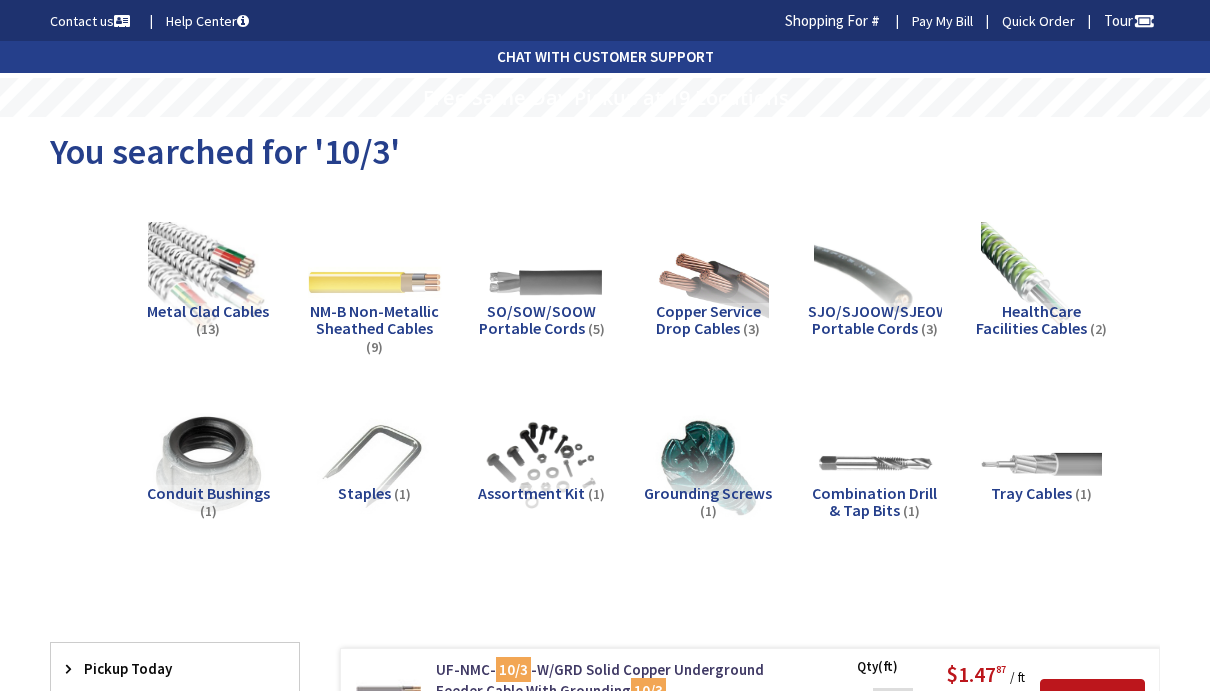 click at bounding box center (374, 282) 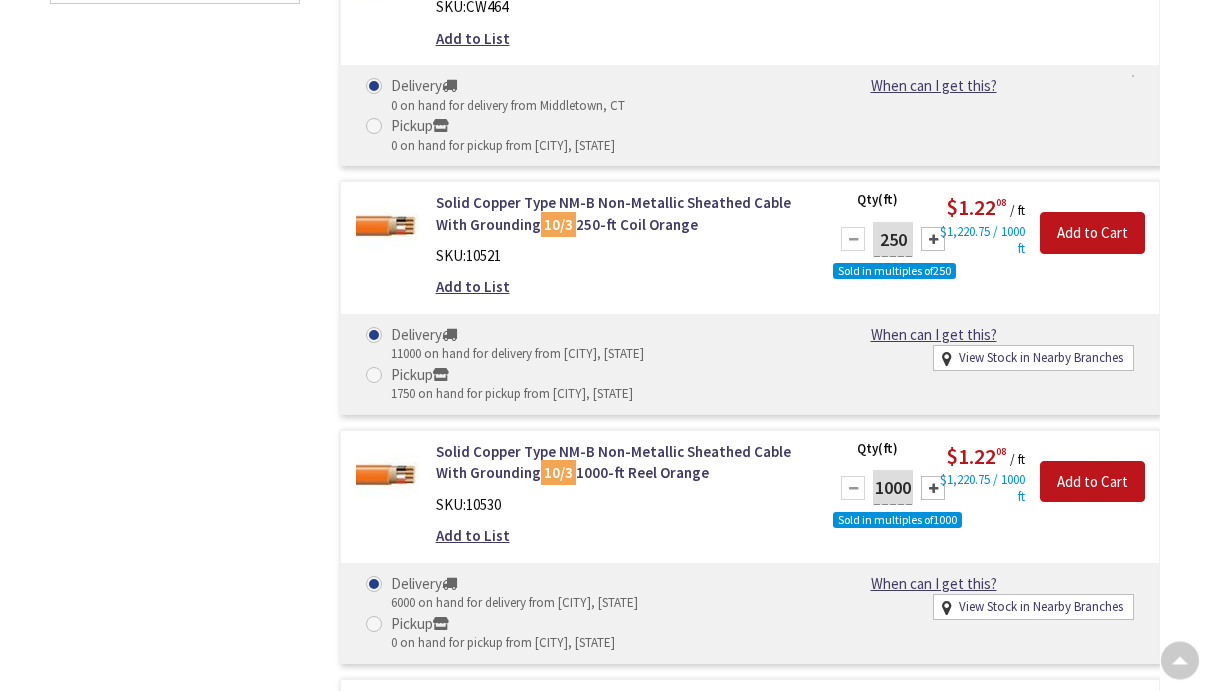 scroll, scrollTop: 1129, scrollLeft: 0, axis: vertical 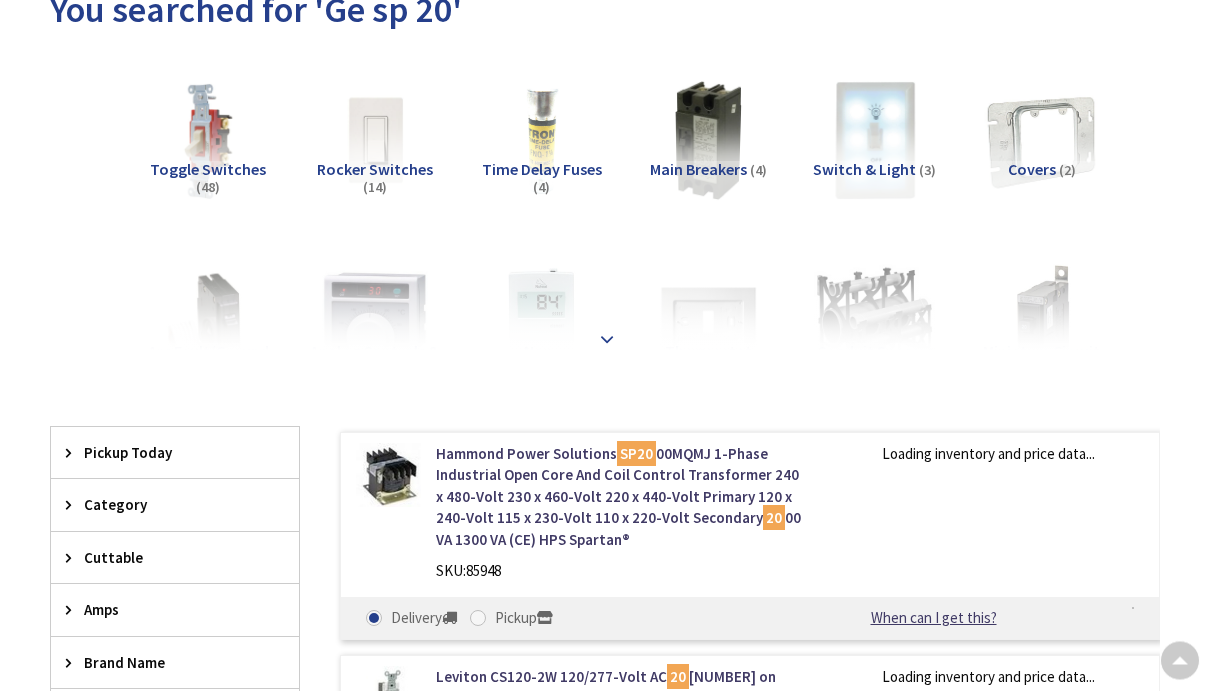 click at bounding box center (605, 296) 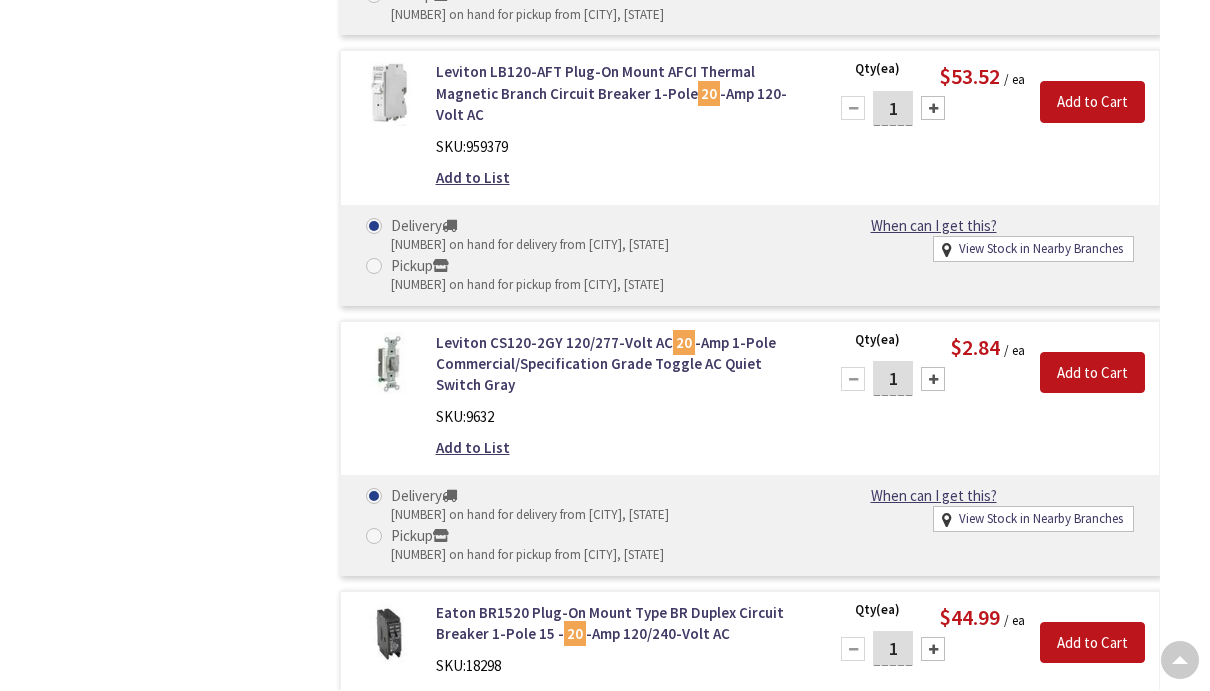 scroll, scrollTop: 2934, scrollLeft: 0, axis: vertical 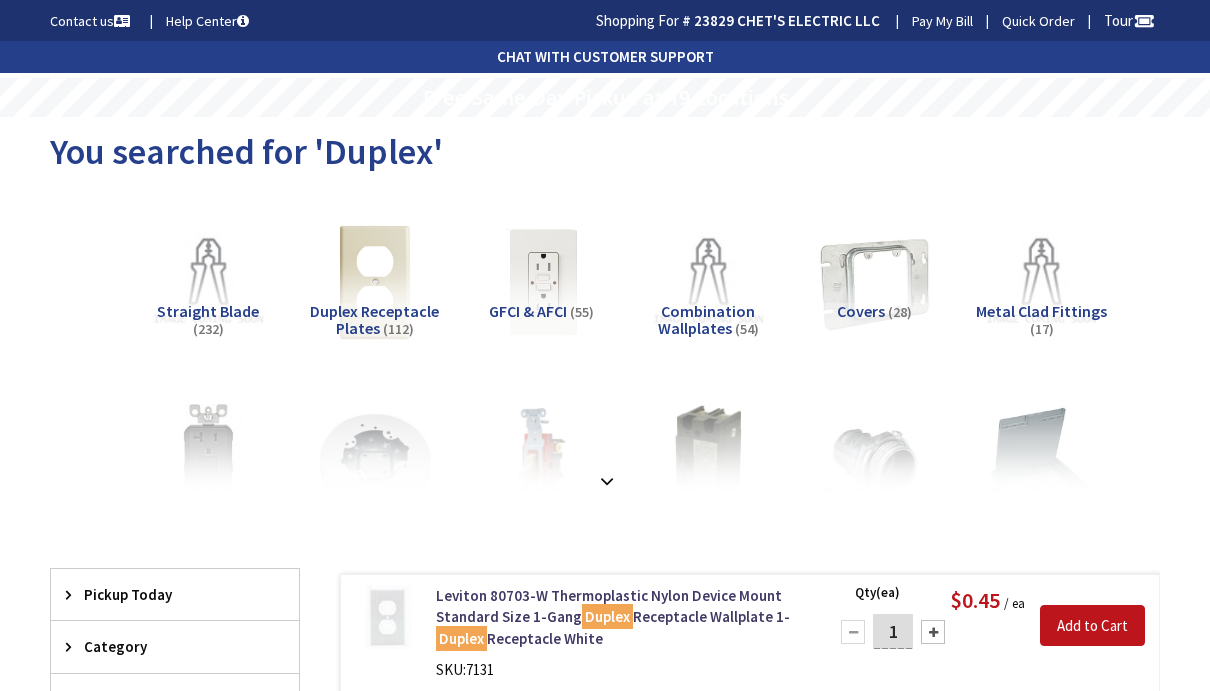 click at bounding box center (541, 282) 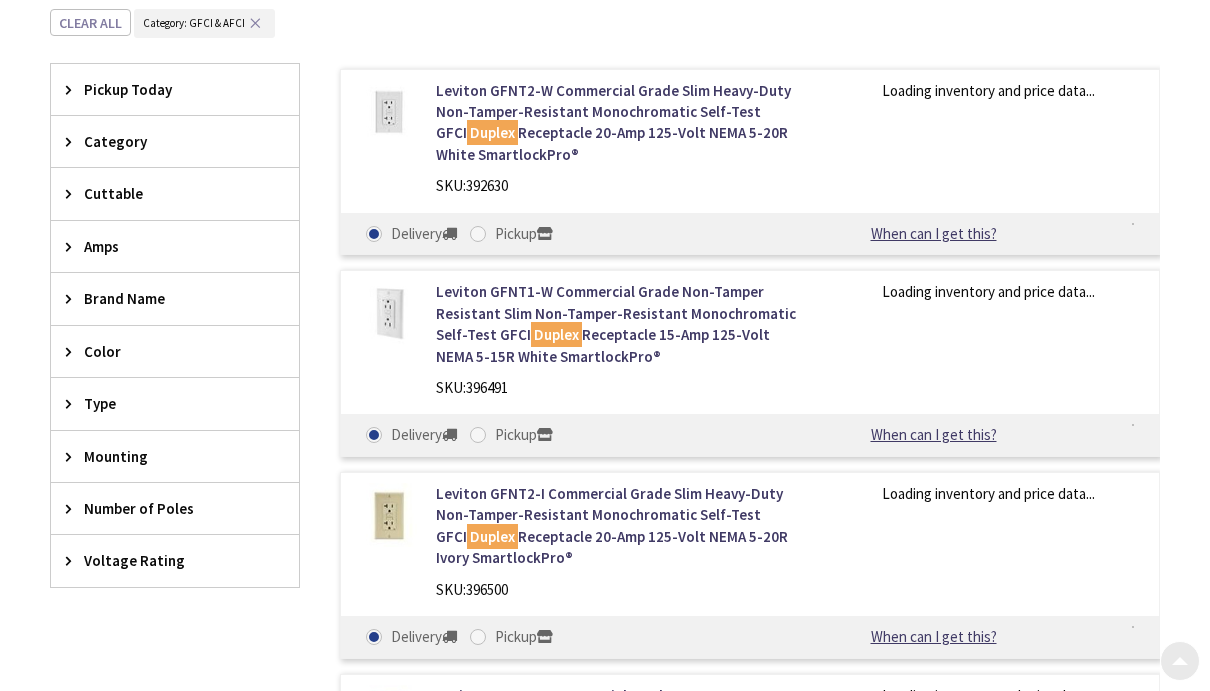 scroll, scrollTop: 531, scrollLeft: 0, axis: vertical 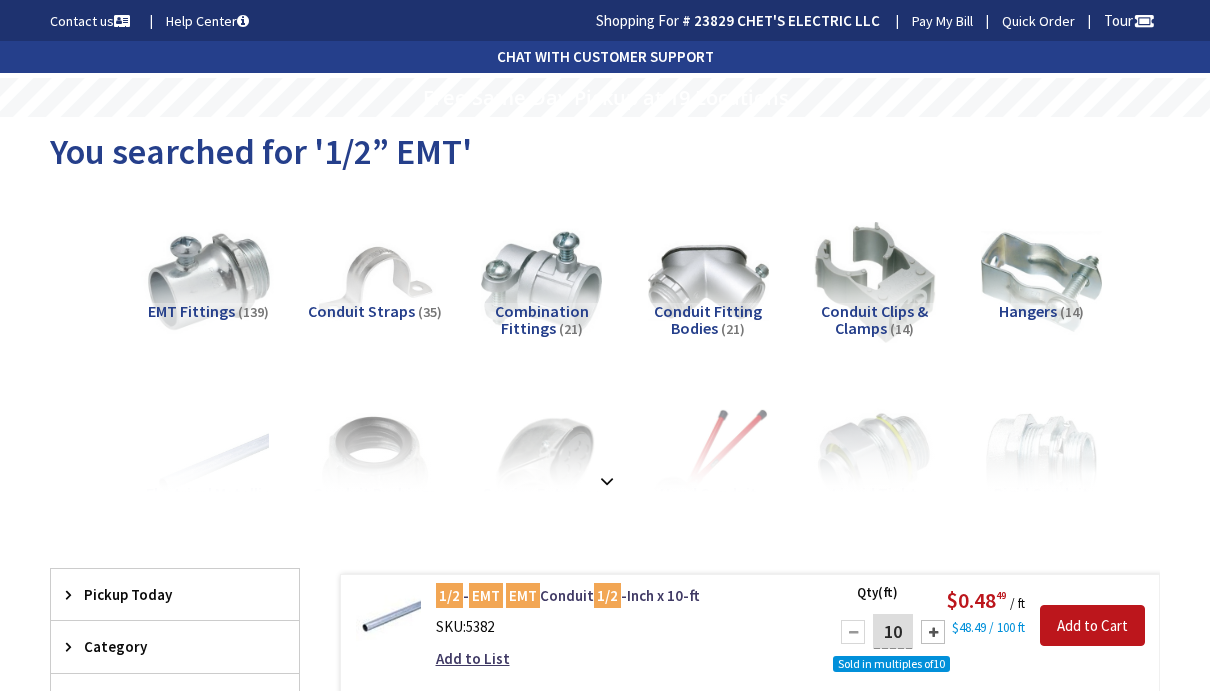click at bounding box center (208, 282) 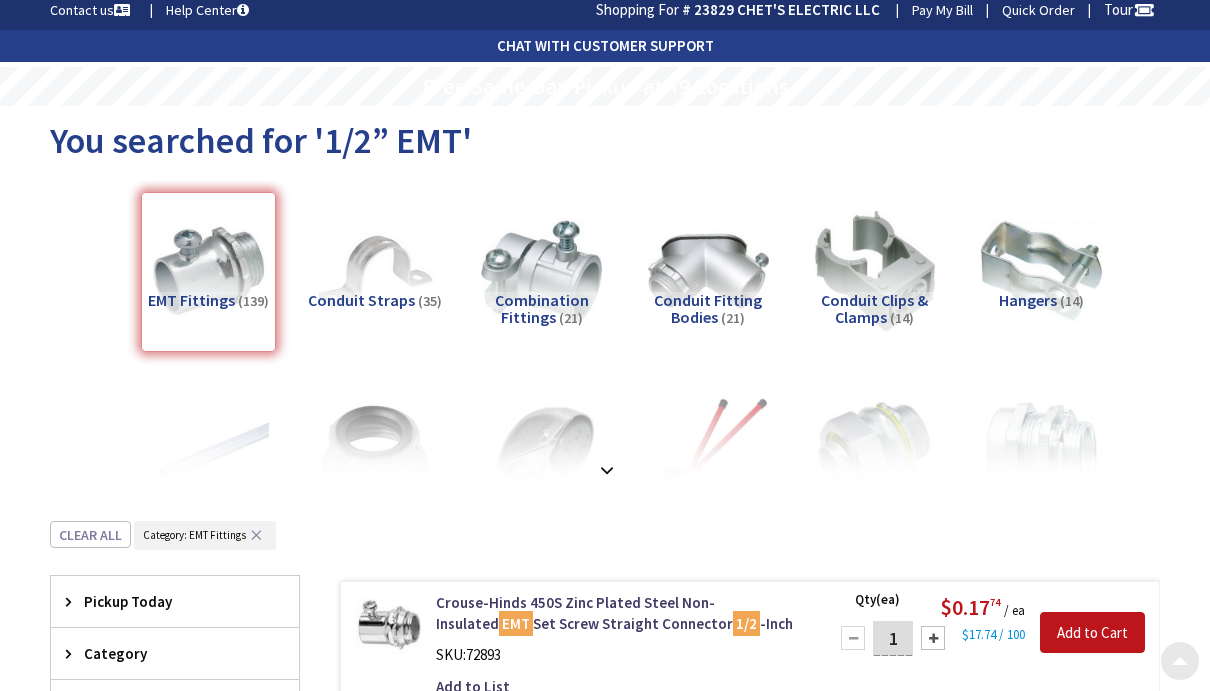 scroll, scrollTop: 0, scrollLeft: 0, axis: both 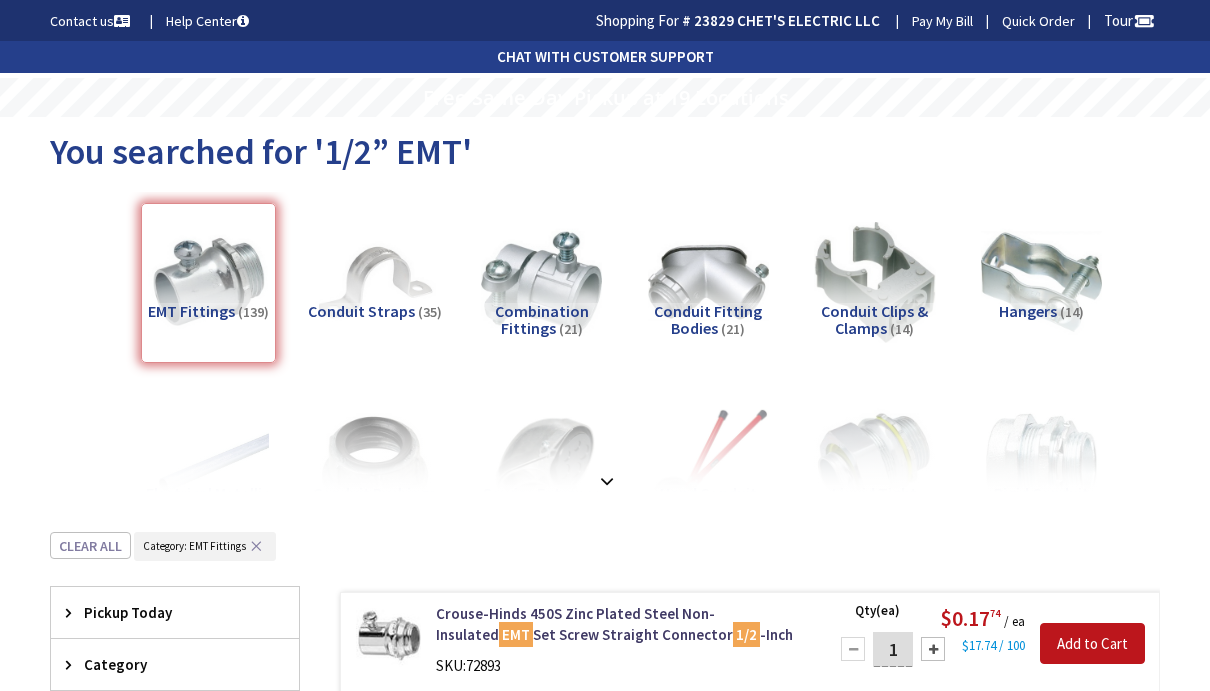 click on "Combination Fittings" at bounding box center (542, 320) 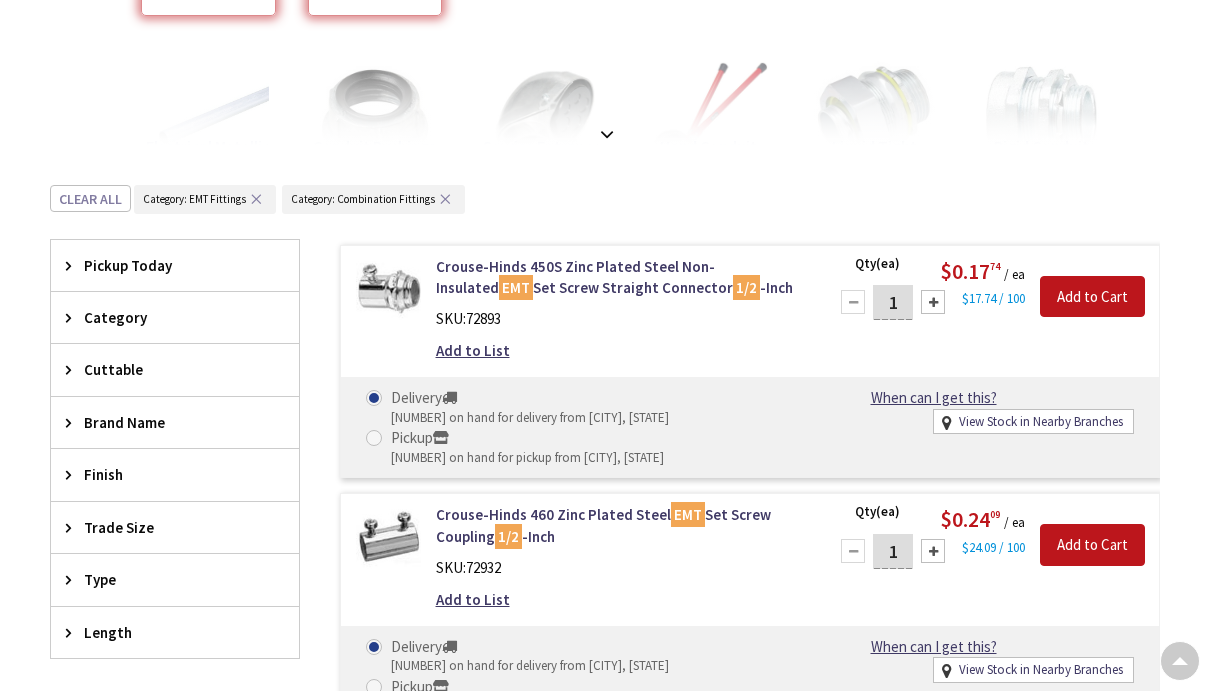 scroll, scrollTop: 0, scrollLeft: 0, axis: both 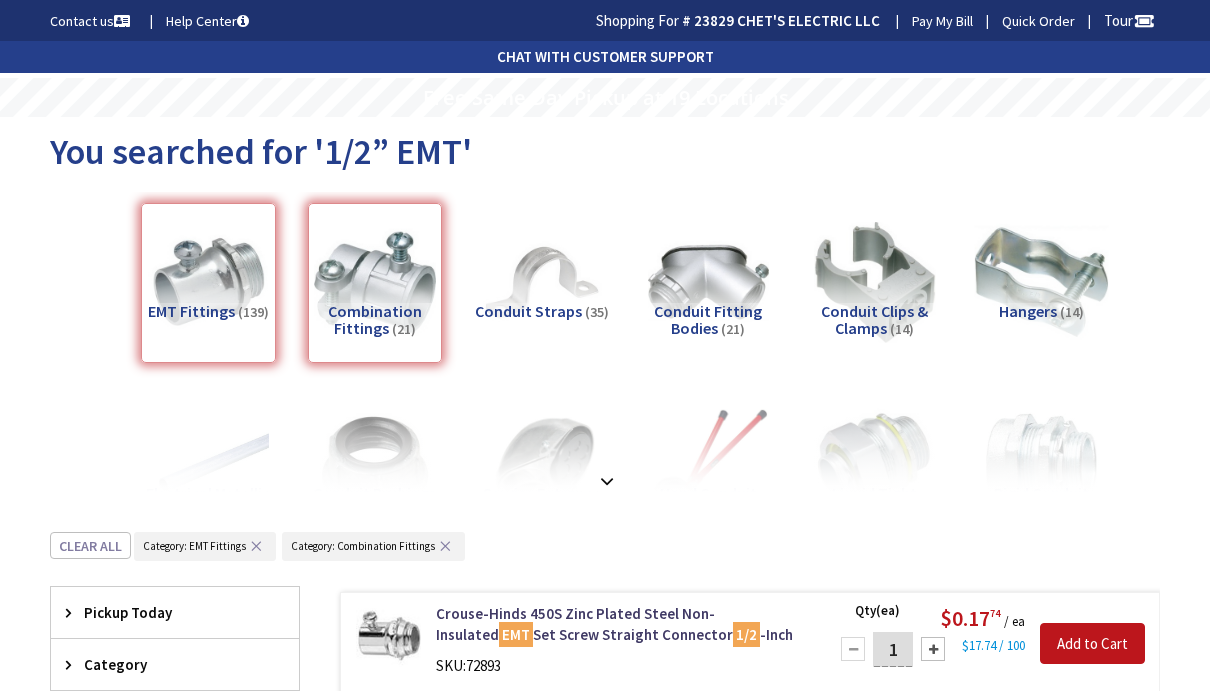 click at bounding box center (1041, 282) 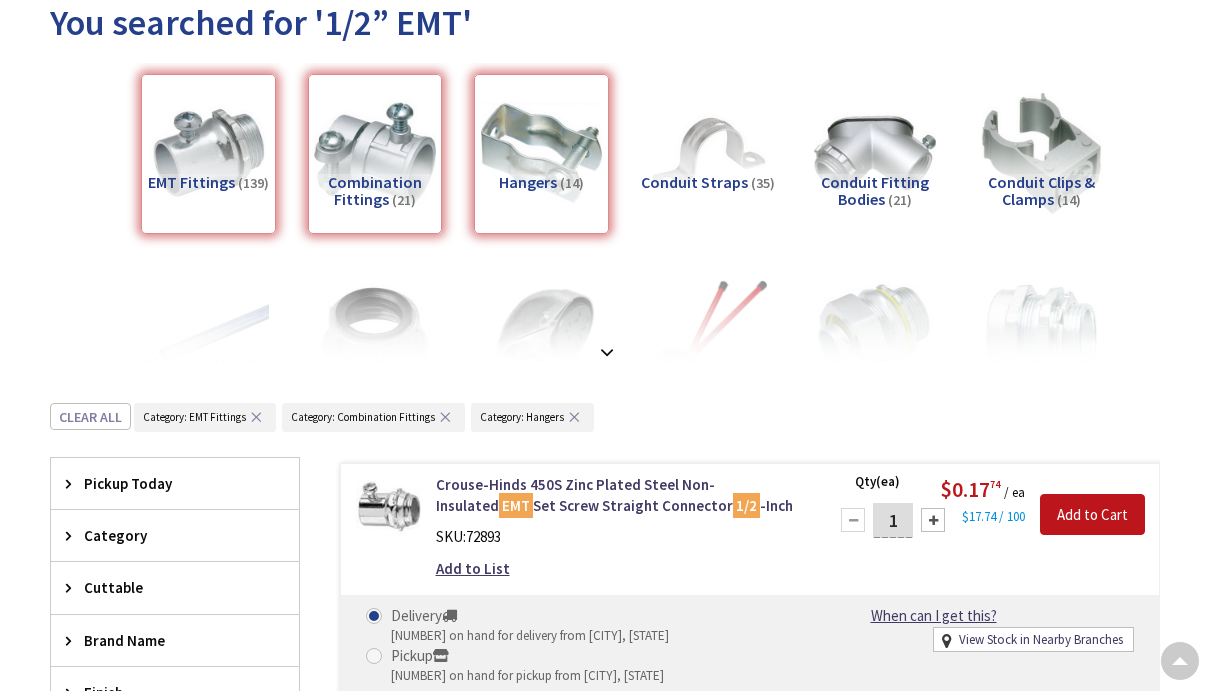 scroll, scrollTop: 0, scrollLeft: 0, axis: both 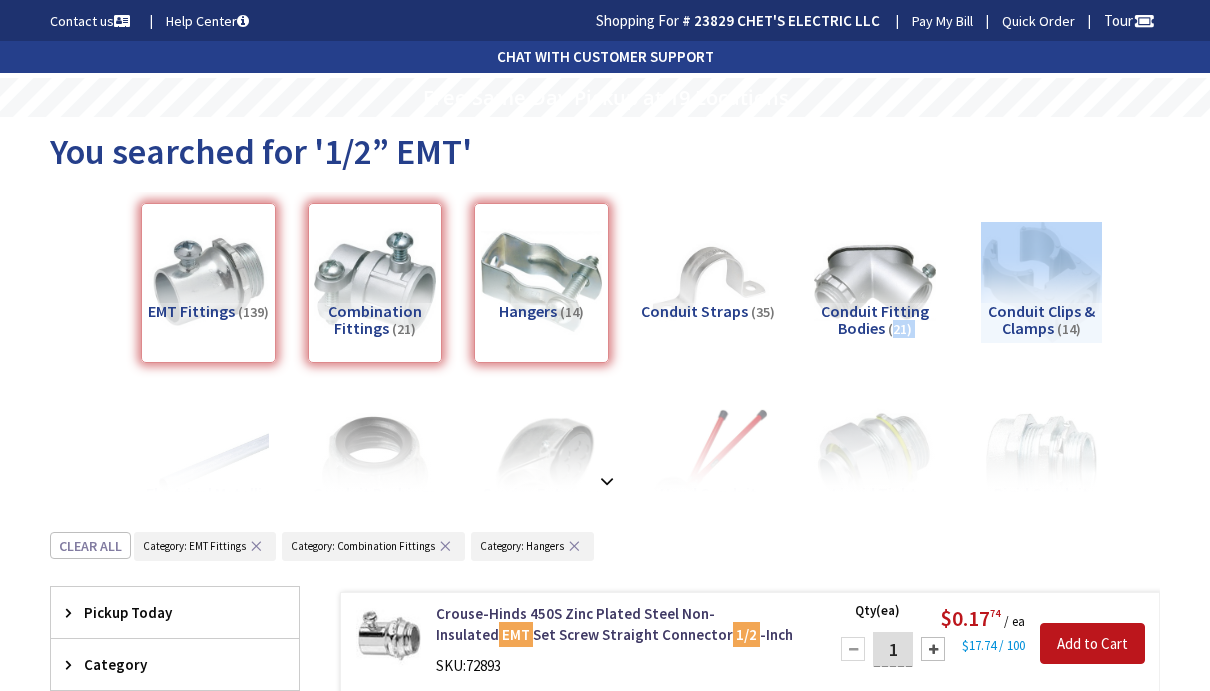 click on "Hangers
(14)" at bounding box center [541, 283] 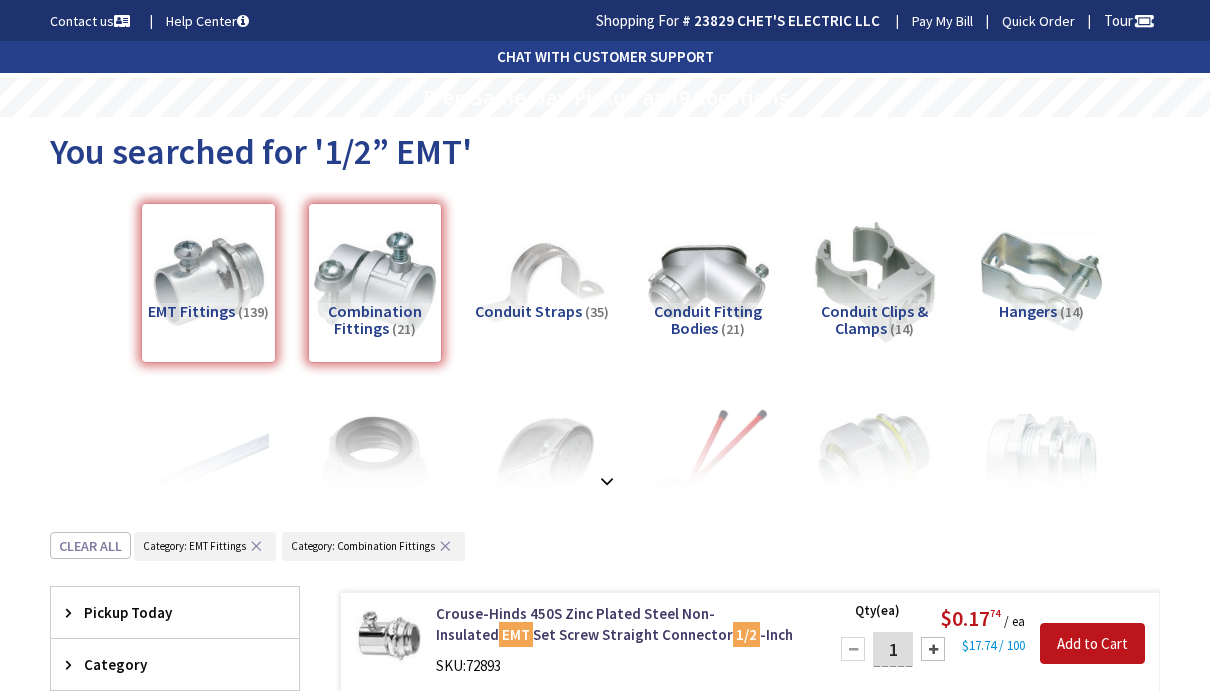 click at bounding box center (541, 282) 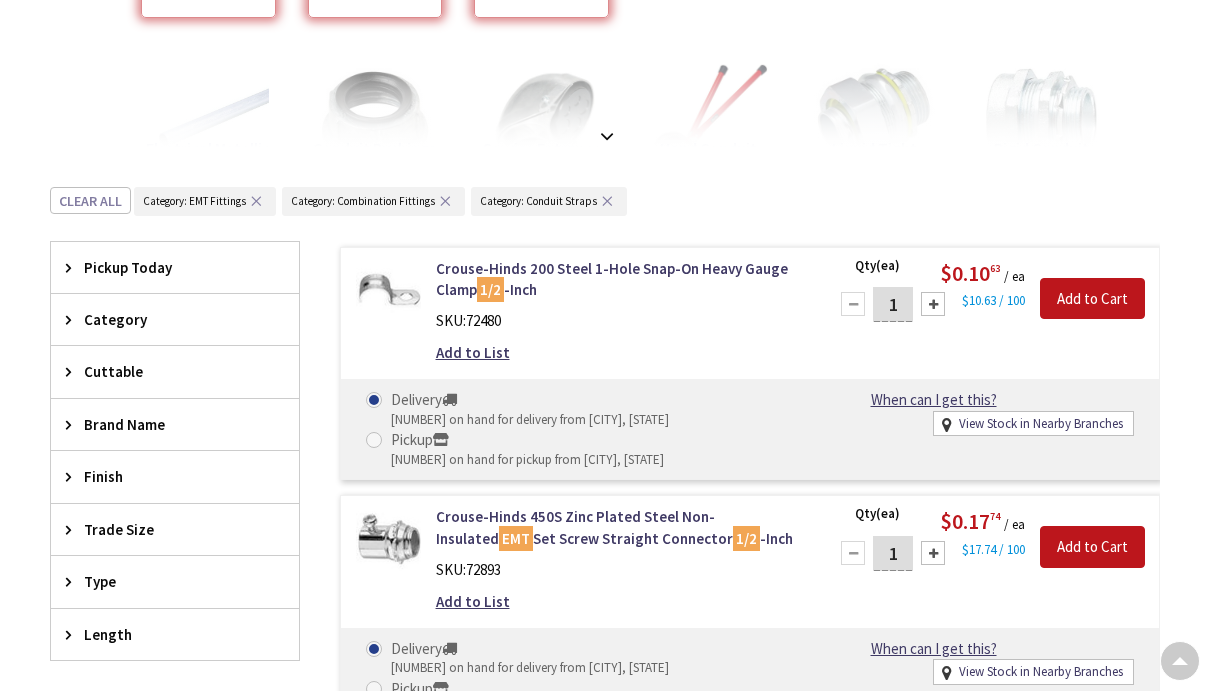 scroll, scrollTop: 0, scrollLeft: 0, axis: both 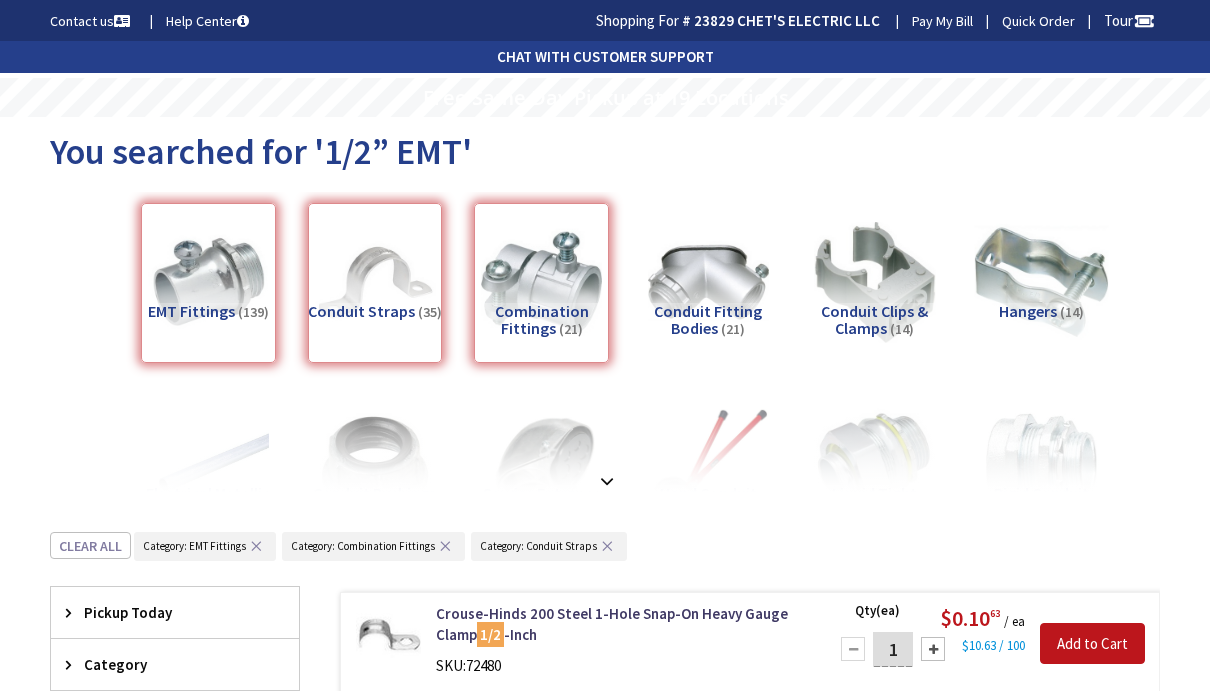 click at bounding box center (1041, 282) 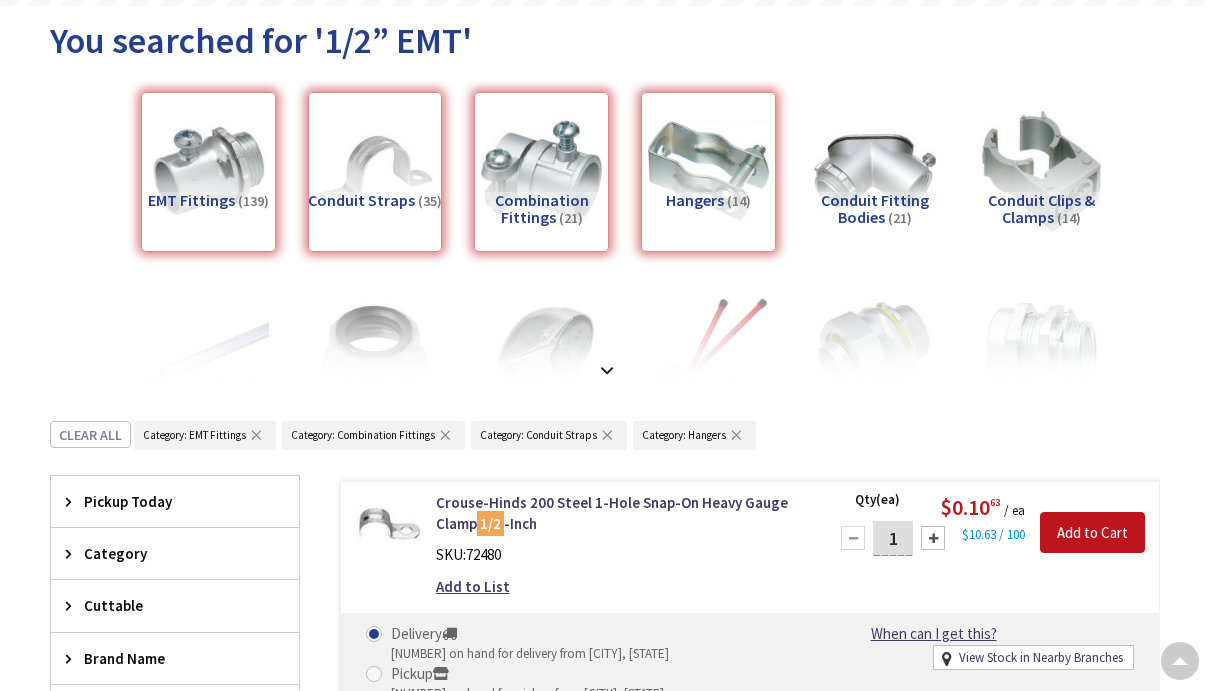 scroll, scrollTop: 0, scrollLeft: 0, axis: both 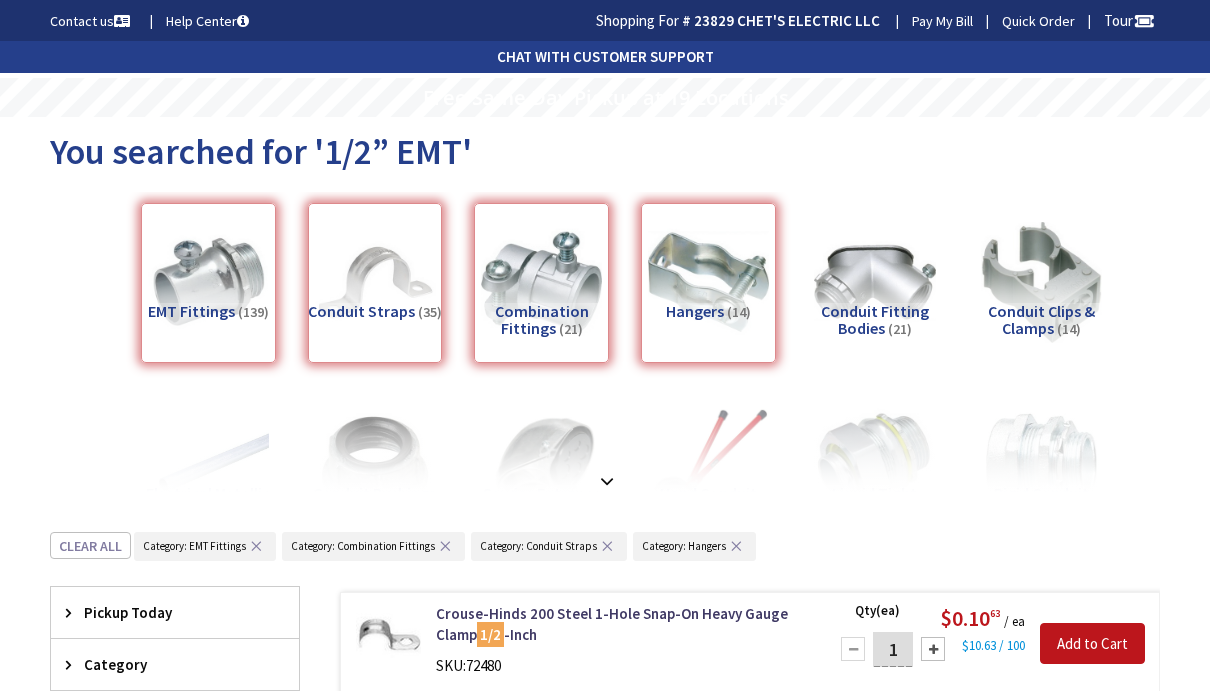 click on "EMT Fittings
(139)" at bounding box center (208, 283) 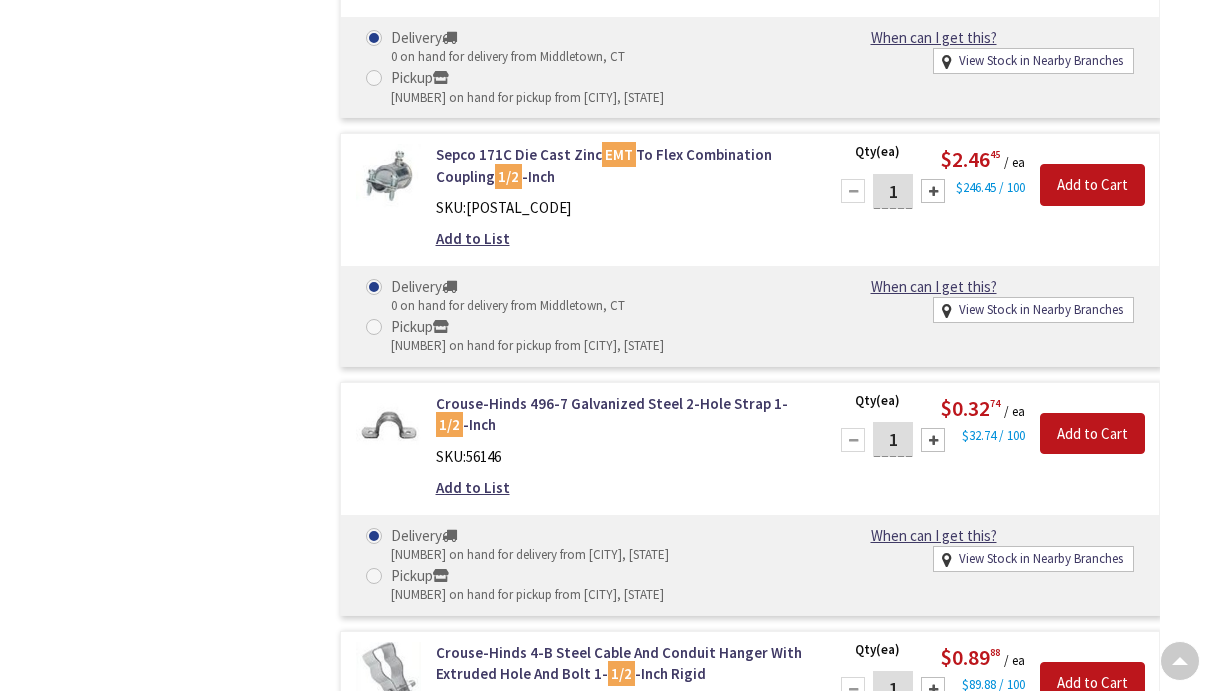 scroll, scrollTop: 8003, scrollLeft: 0, axis: vertical 